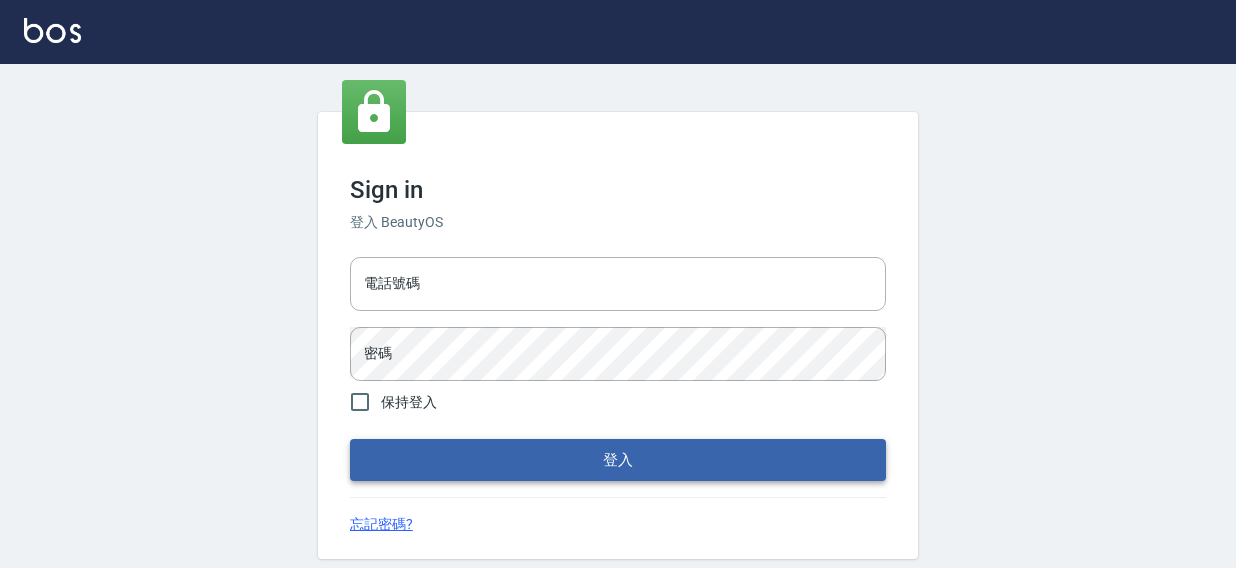 scroll, scrollTop: 0, scrollLeft: 0, axis: both 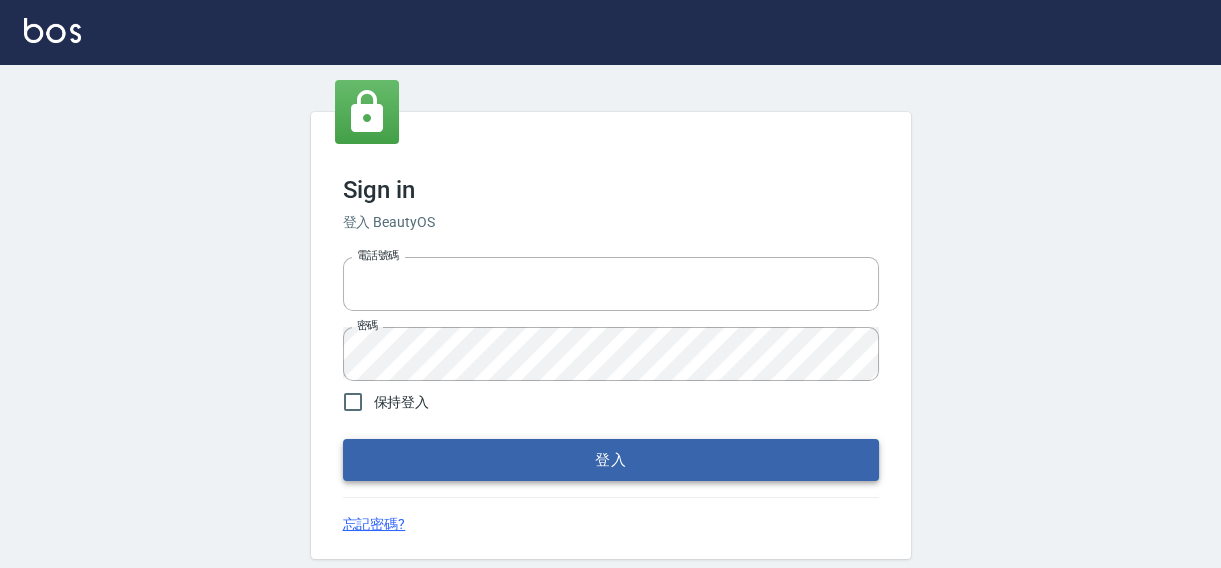 type on "[PHONE]" 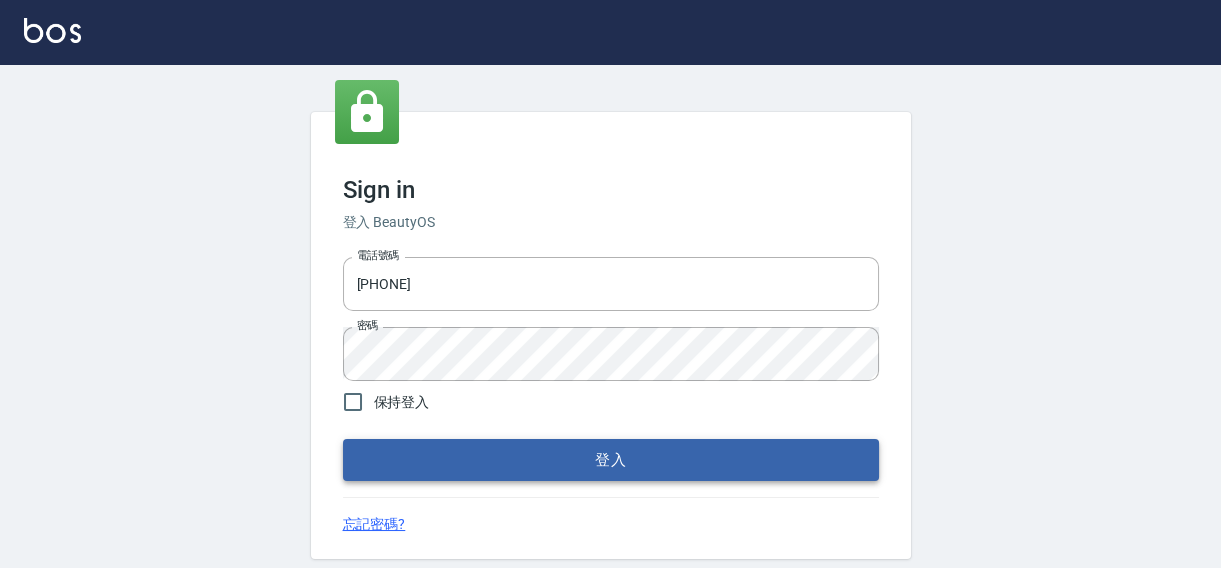click on "登入" at bounding box center [611, 460] 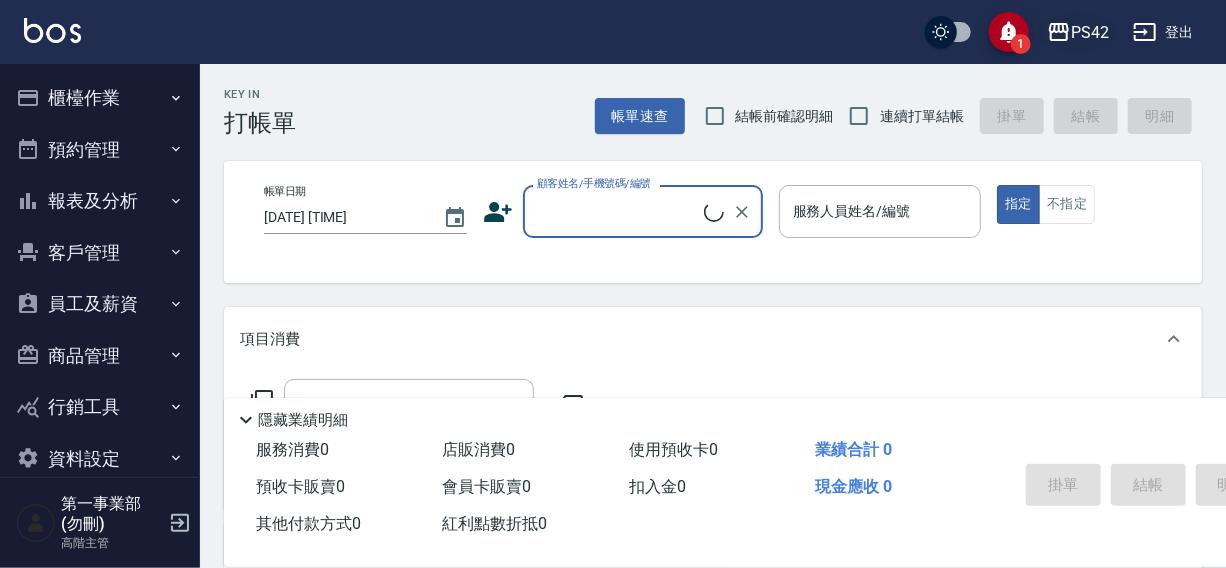 click on "PS42" at bounding box center (1090, 32) 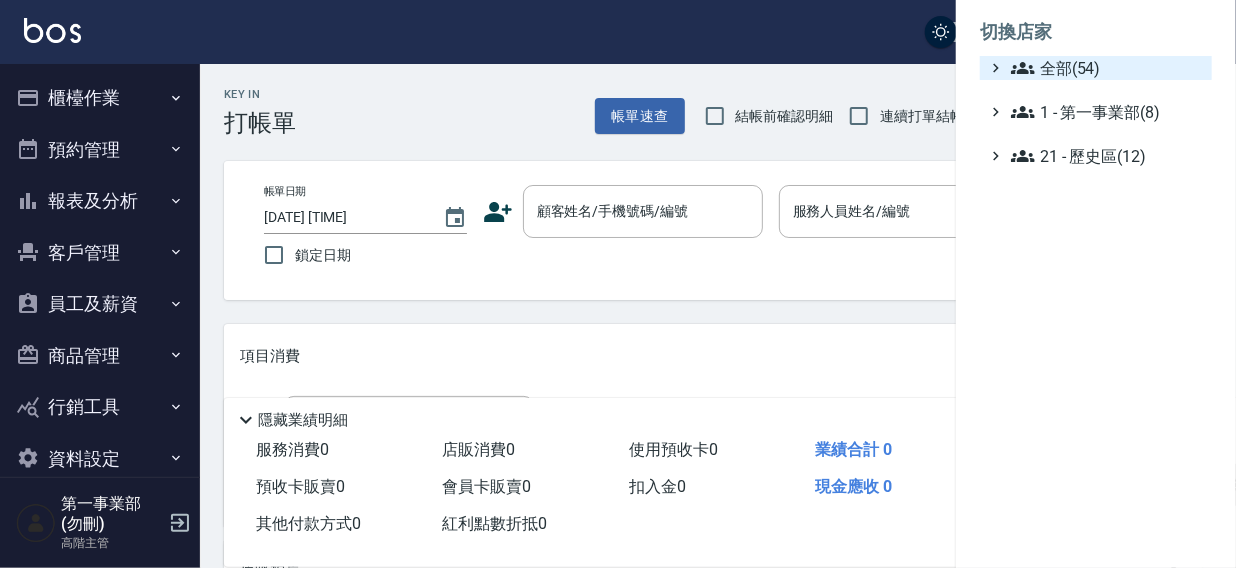 click on "全部(54)" at bounding box center [1107, 68] 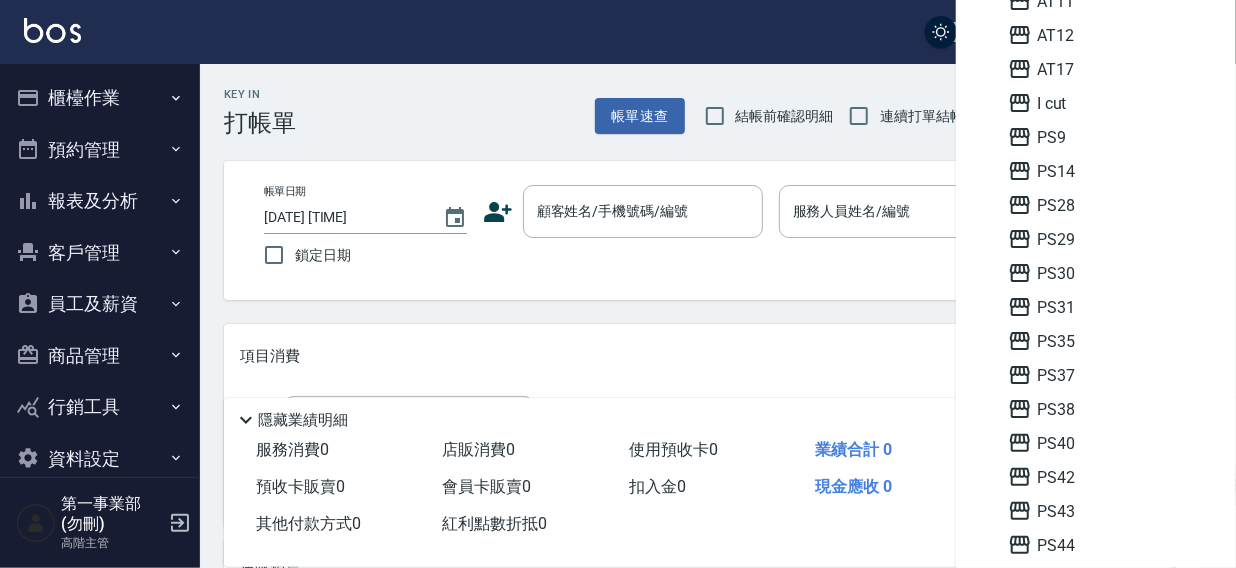 scroll, scrollTop: 246, scrollLeft: 0, axis: vertical 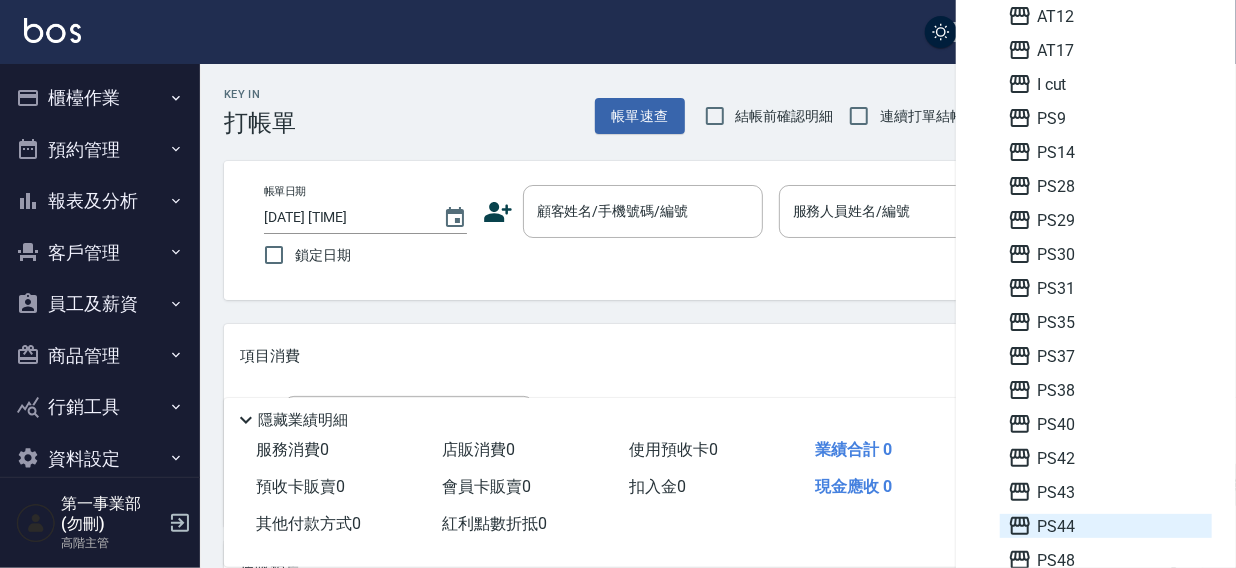 click on "PS44" at bounding box center (1106, 526) 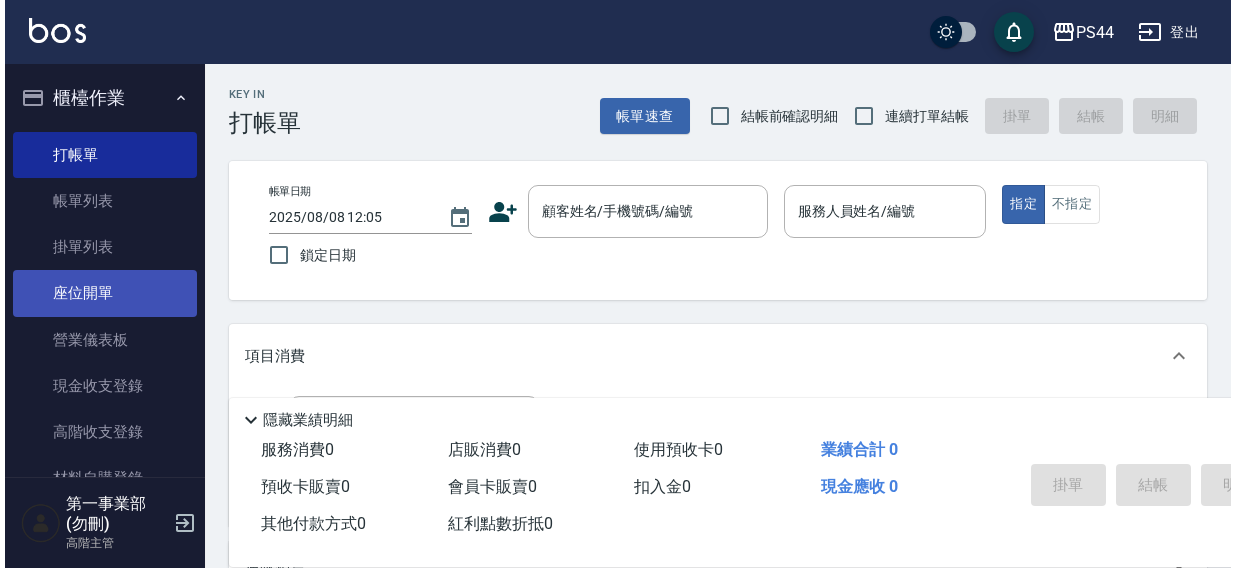 scroll, scrollTop: 0, scrollLeft: 0, axis: both 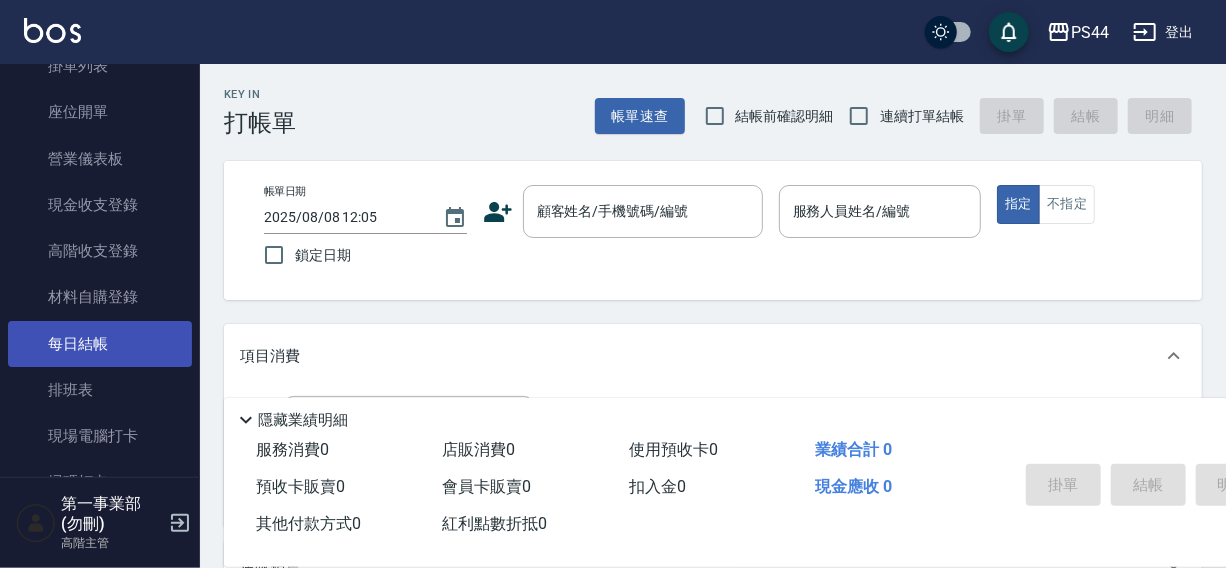 click on "每日結帳" at bounding box center (100, 344) 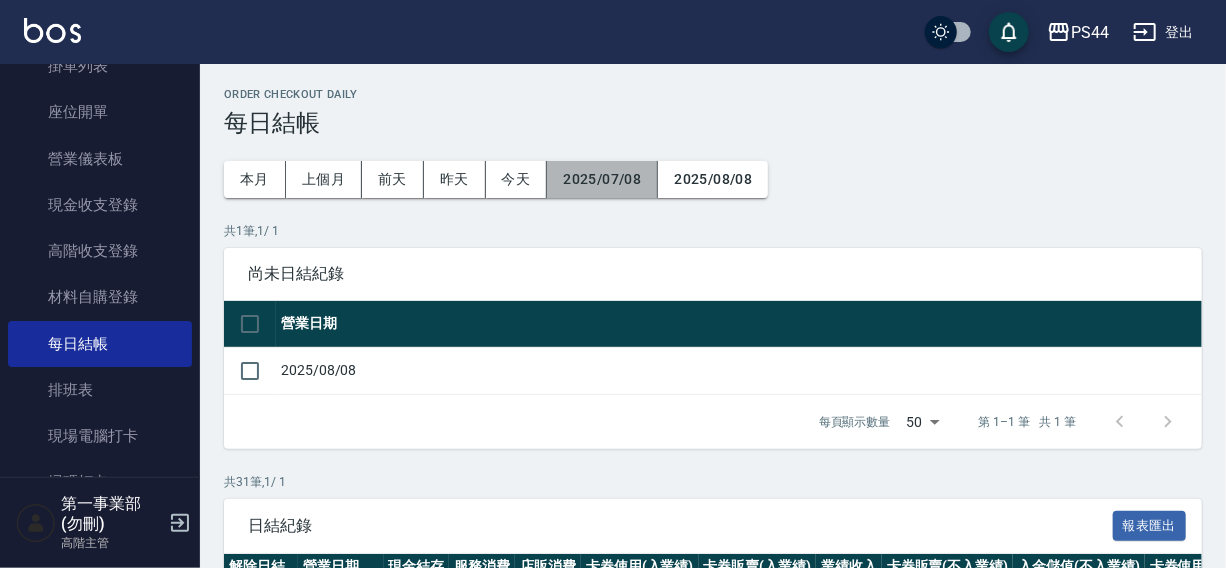click on "2025/07/08" at bounding box center [602, 179] 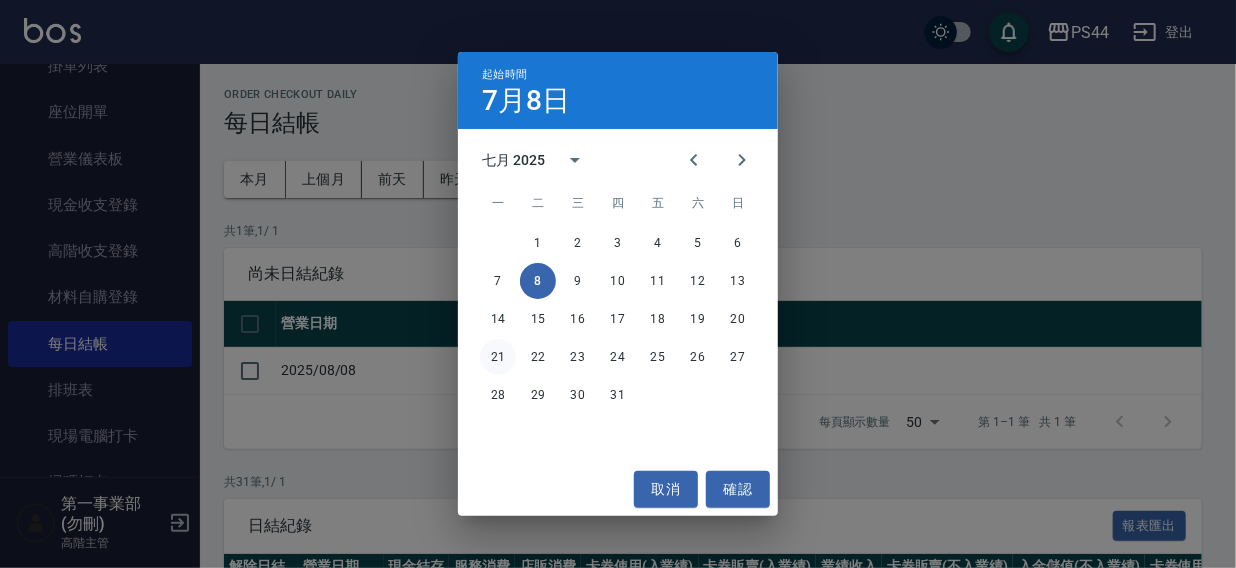 click on "21" at bounding box center [498, 357] 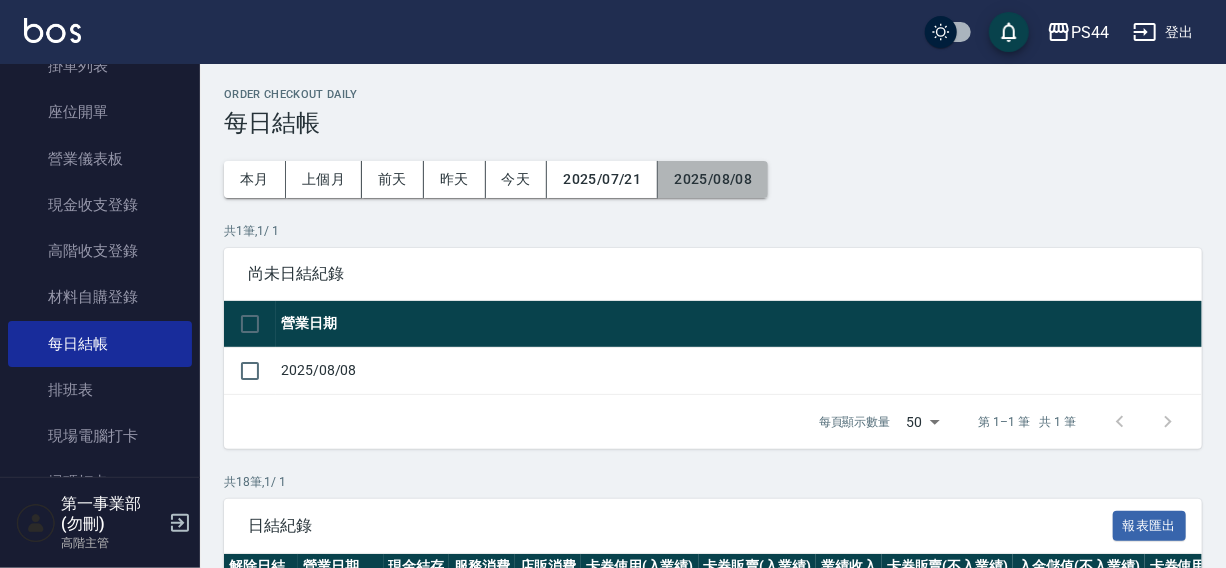 click on "2025/08/08" at bounding box center (713, 179) 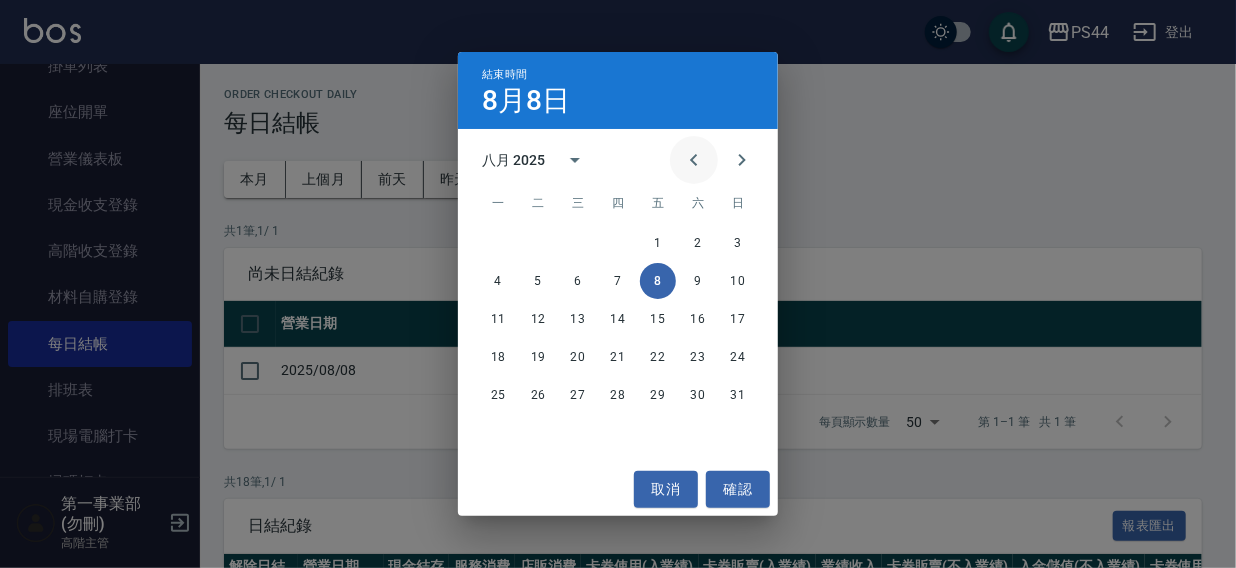 click 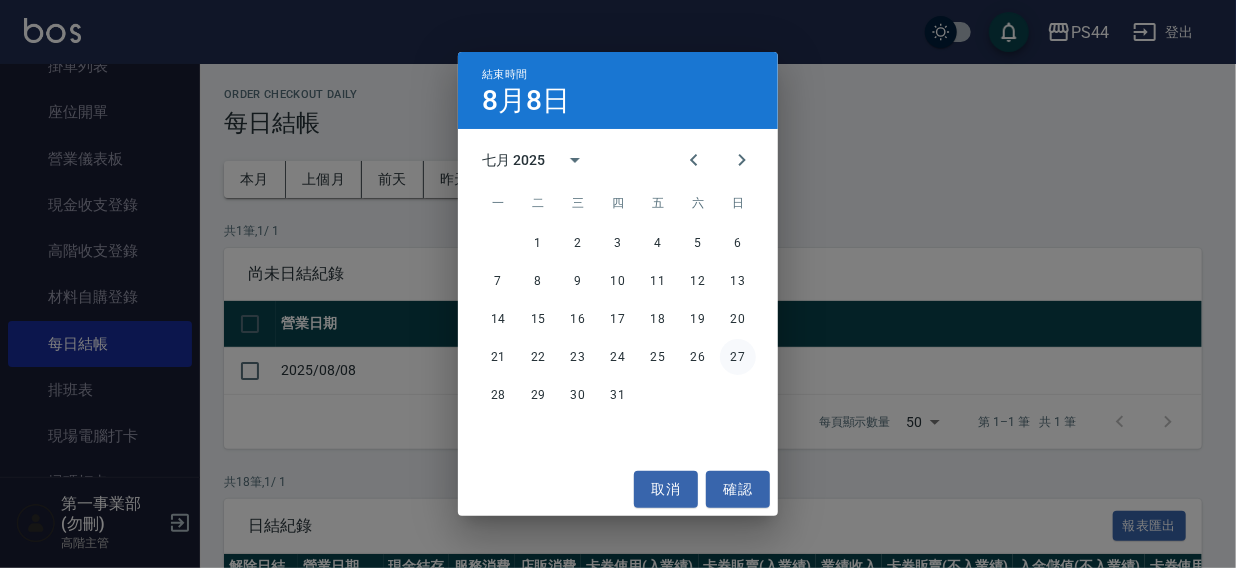 click on "27" at bounding box center (738, 357) 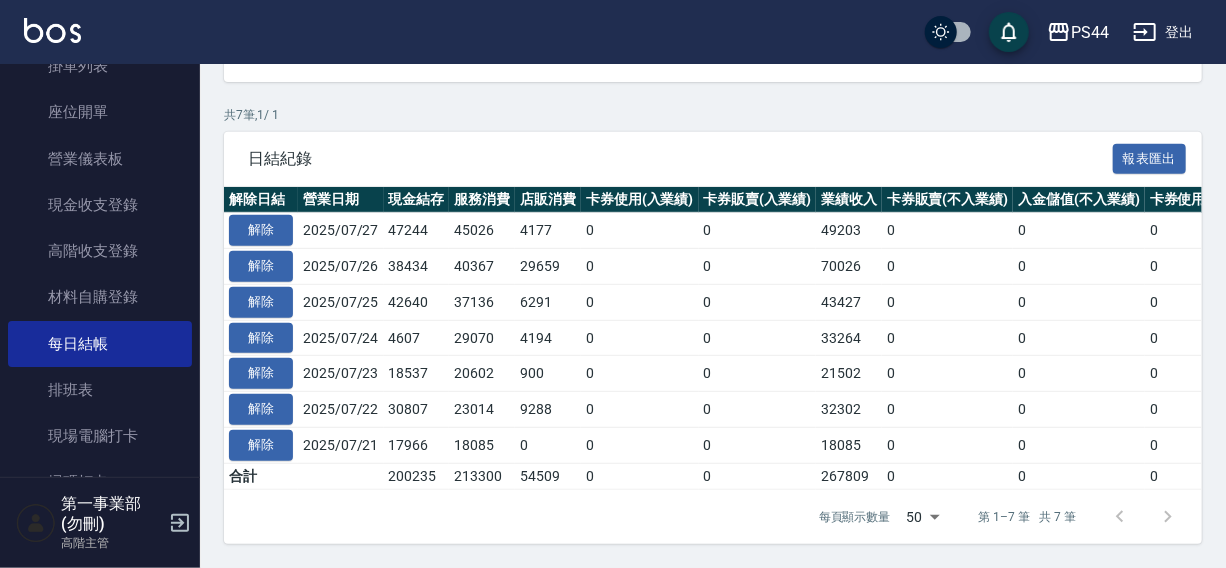 scroll, scrollTop: 333, scrollLeft: 0, axis: vertical 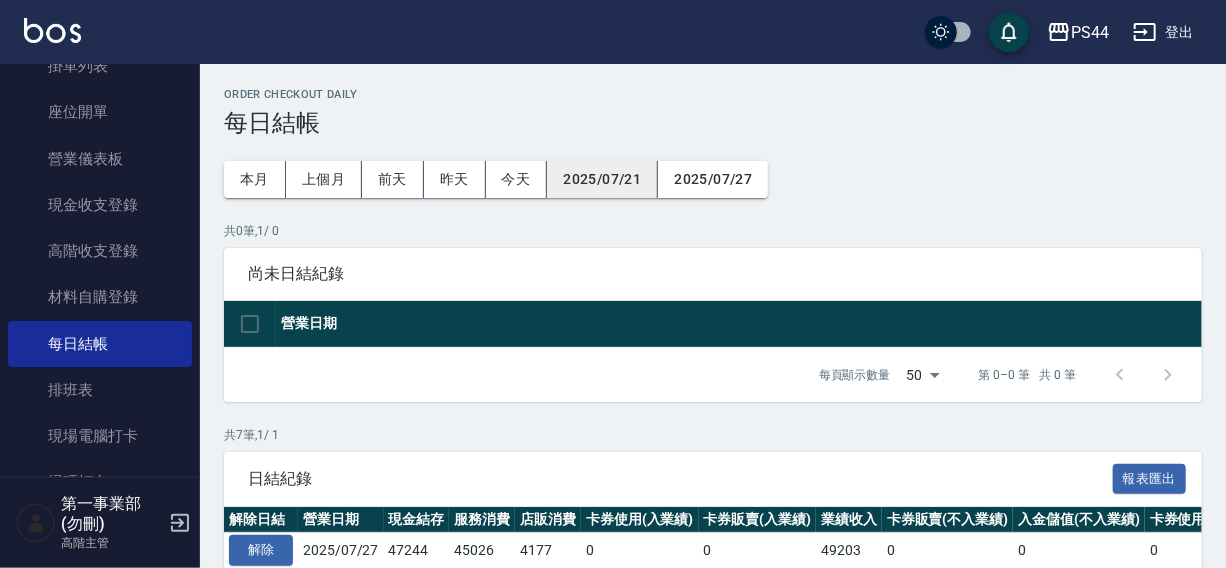 click on "2025/07/21" at bounding box center [602, 179] 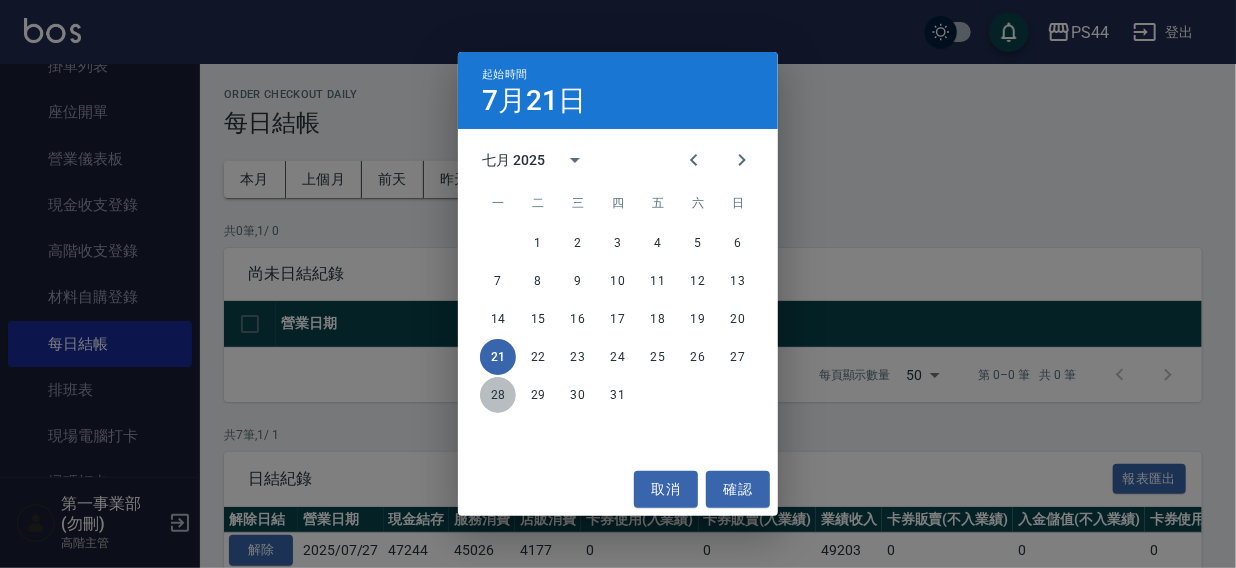 click on "28" at bounding box center [498, 395] 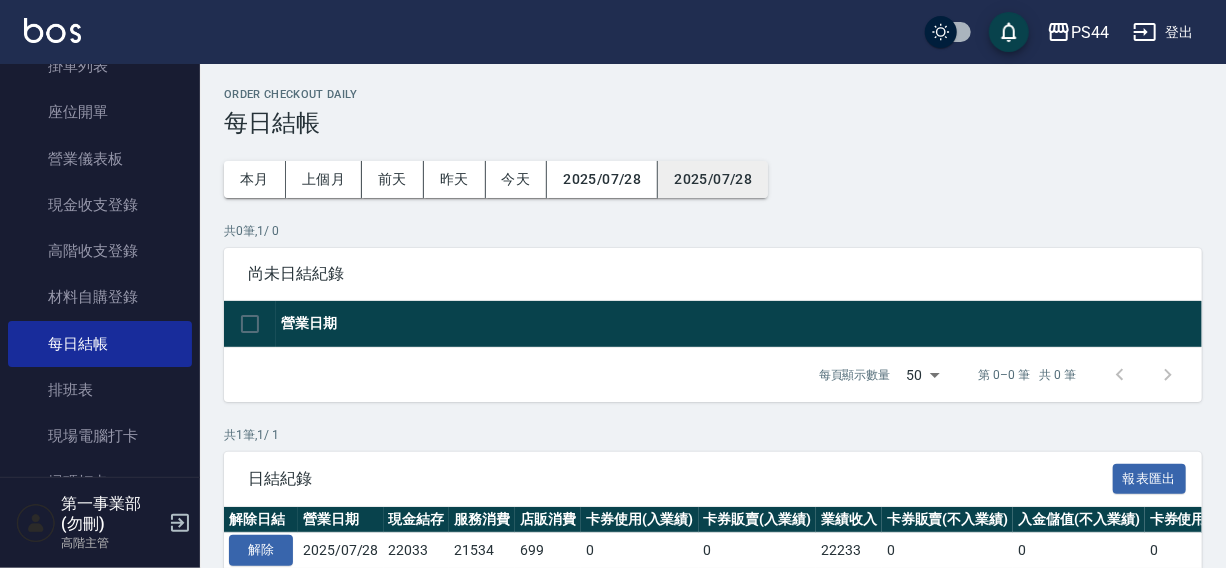 click on "2025/07/28" at bounding box center [713, 179] 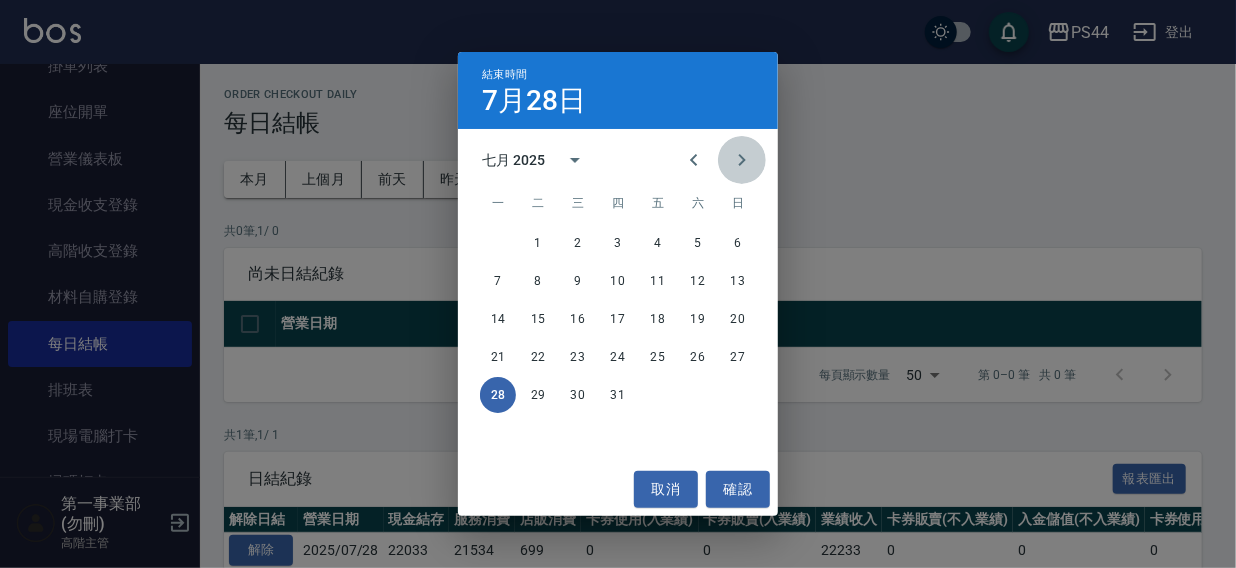 click 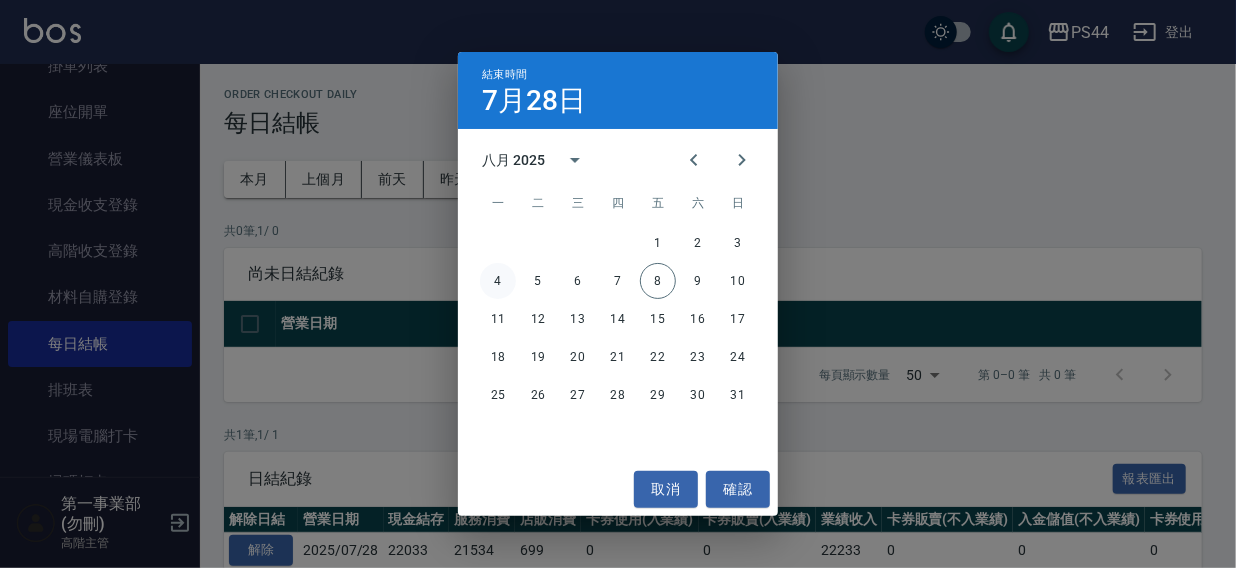 click on "4" at bounding box center (498, 281) 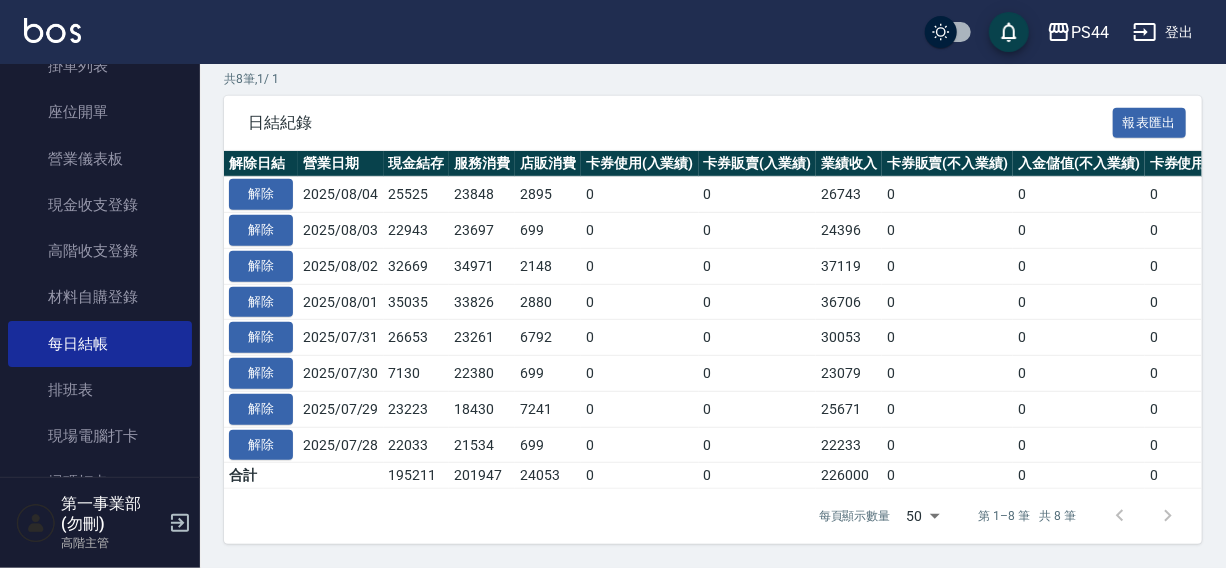 scroll, scrollTop: 369, scrollLeft: 0, axis: vertical 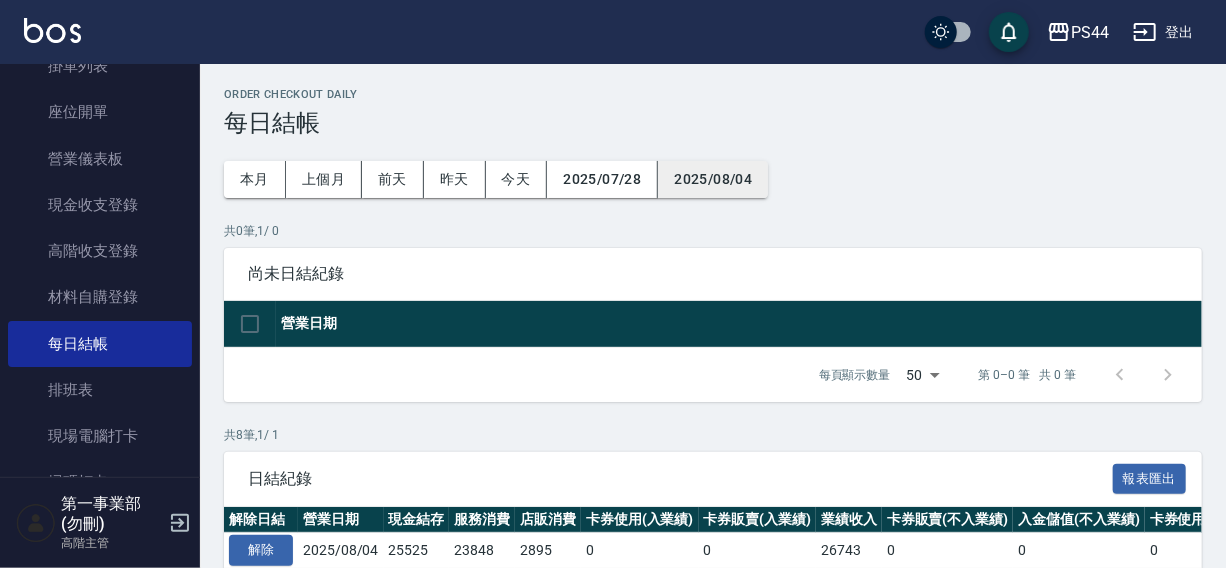 click on "2025/08/04" at bounding box center (713, 179) 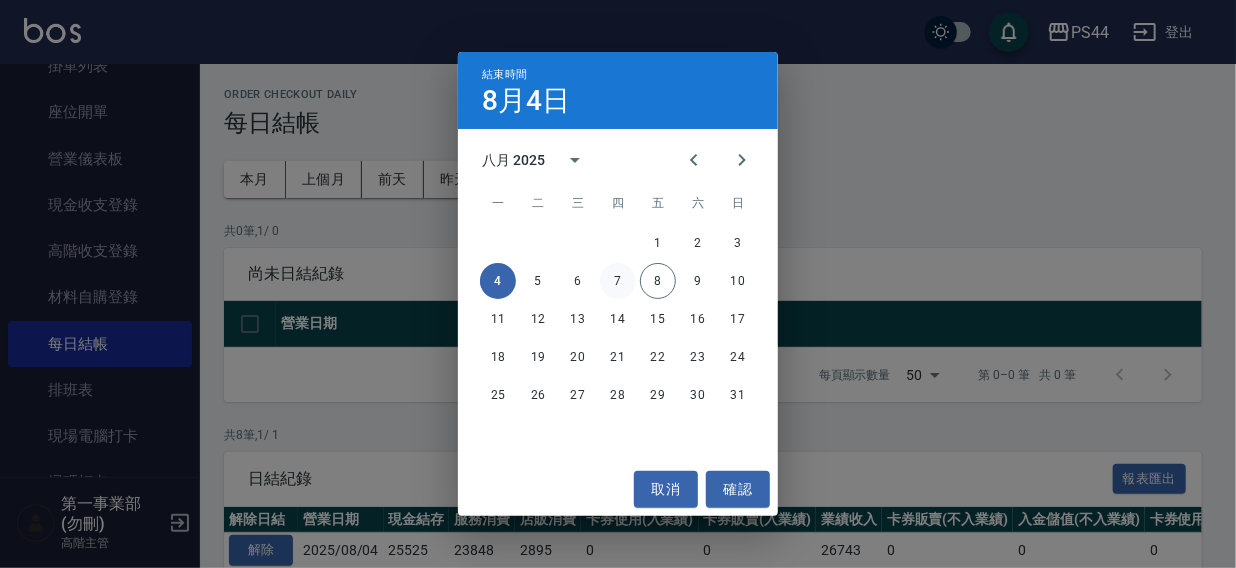 click on "7" at bounding box center [618, 281] 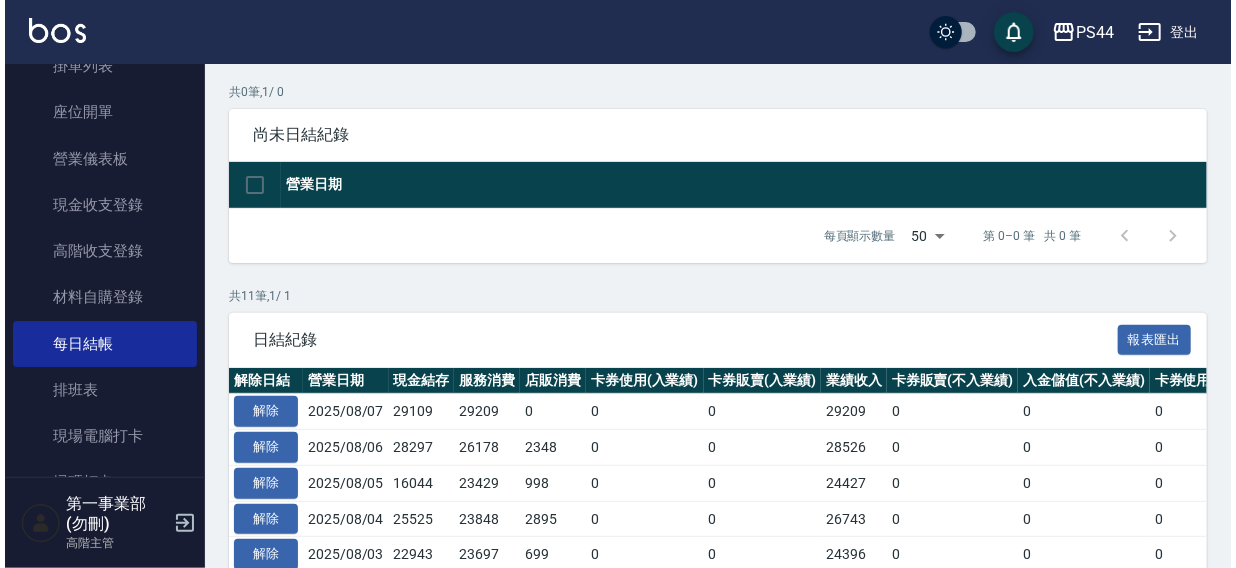 scroll, scrollTop: 0, scrollLeft: 0, axis: both 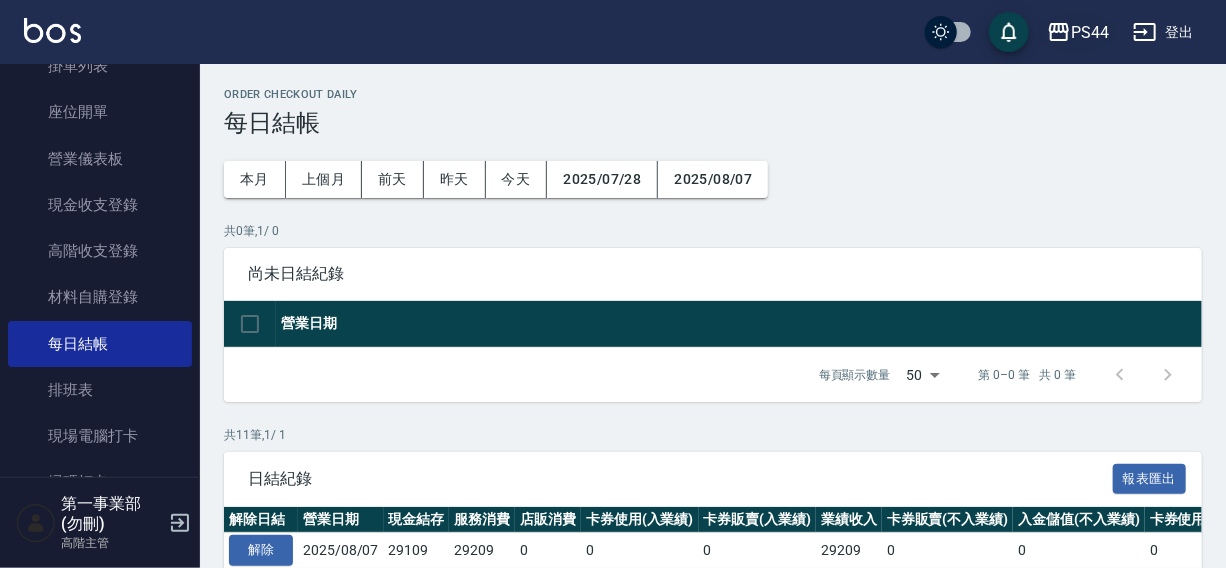 click on "PS44" at bounding box center (1078, 32) 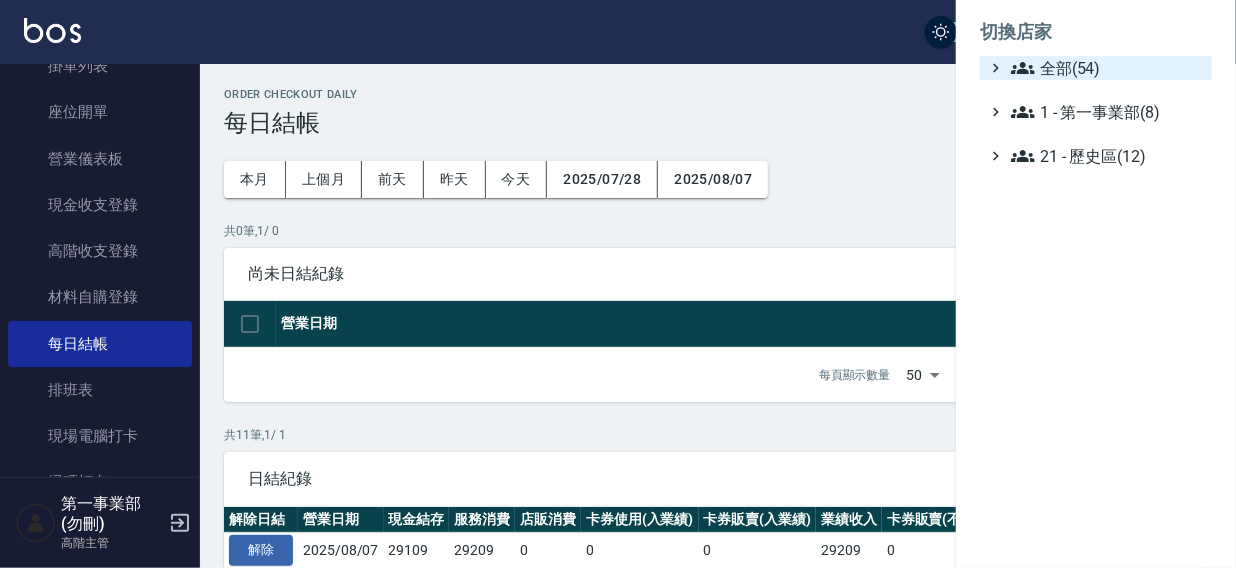 click on "全部(54)" at bounding box center (1107, 68) 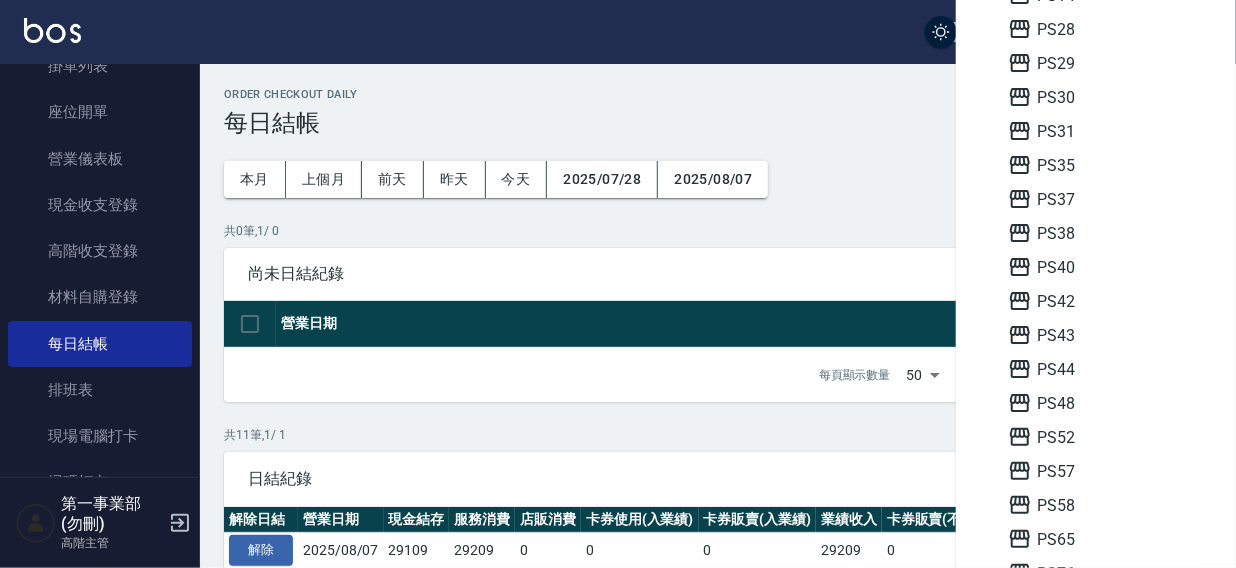 scroll, scrollTop: 429, scrollLeft: 0, axis: vertical 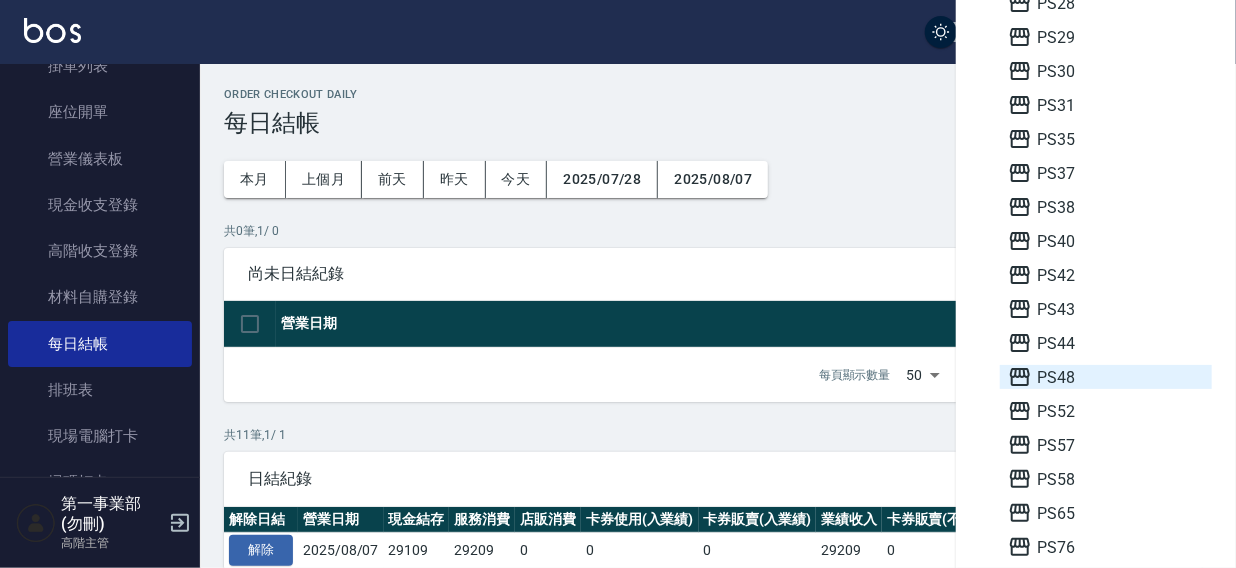 click on "PS48" at bounding box center [1106, 377] 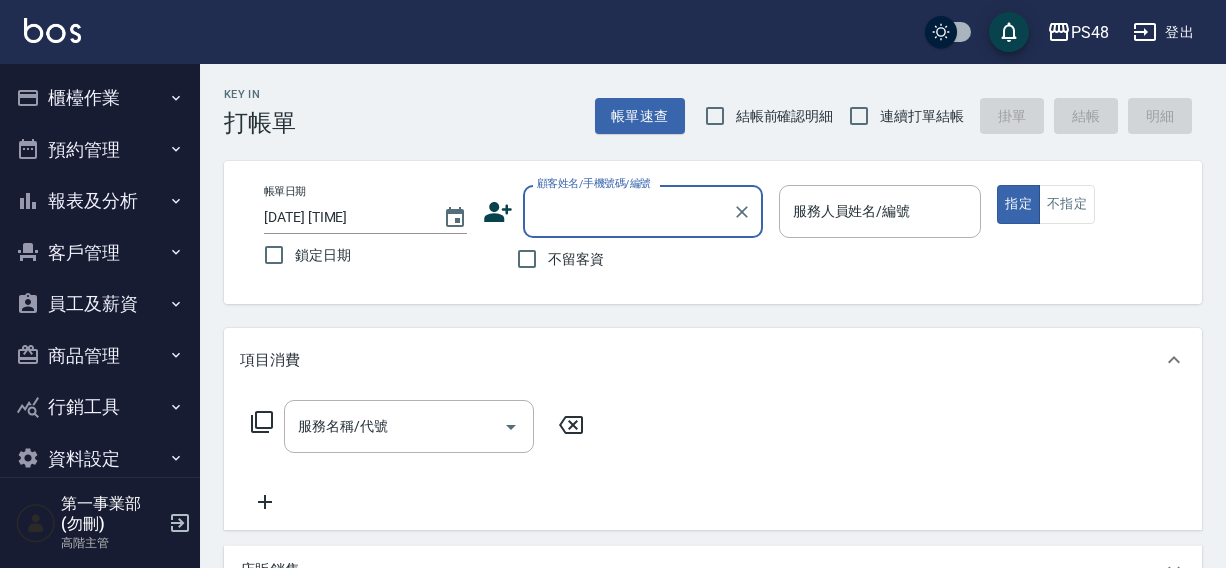 click on "櫃檯作業" at bounding box center [100, 98] 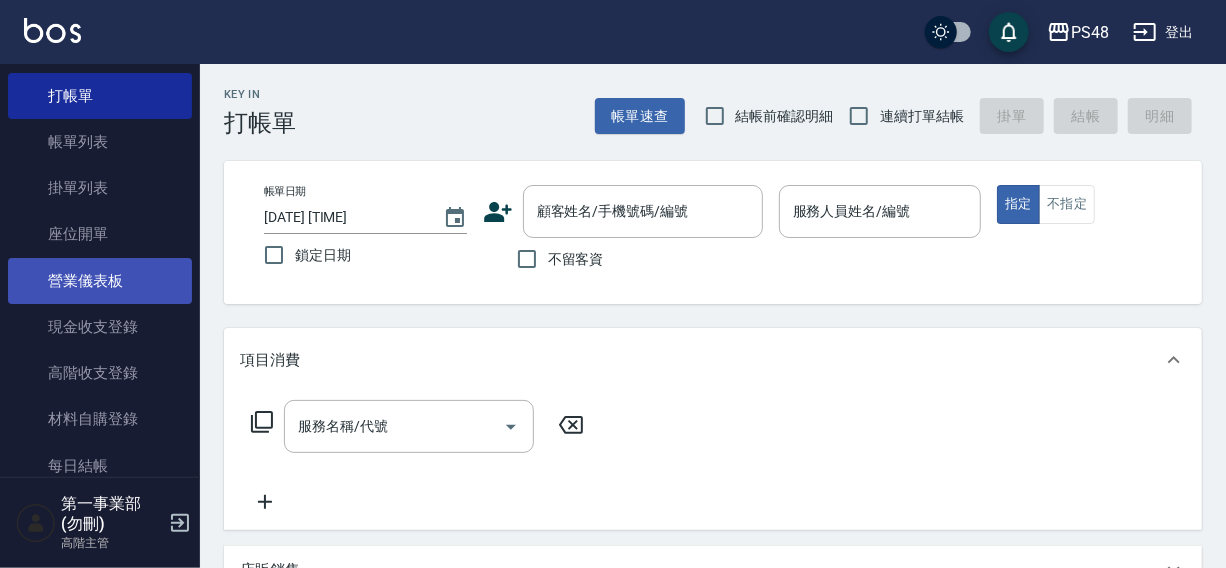 scroll, scrollTop: 90, scrollLeft: 0, axis: vertical 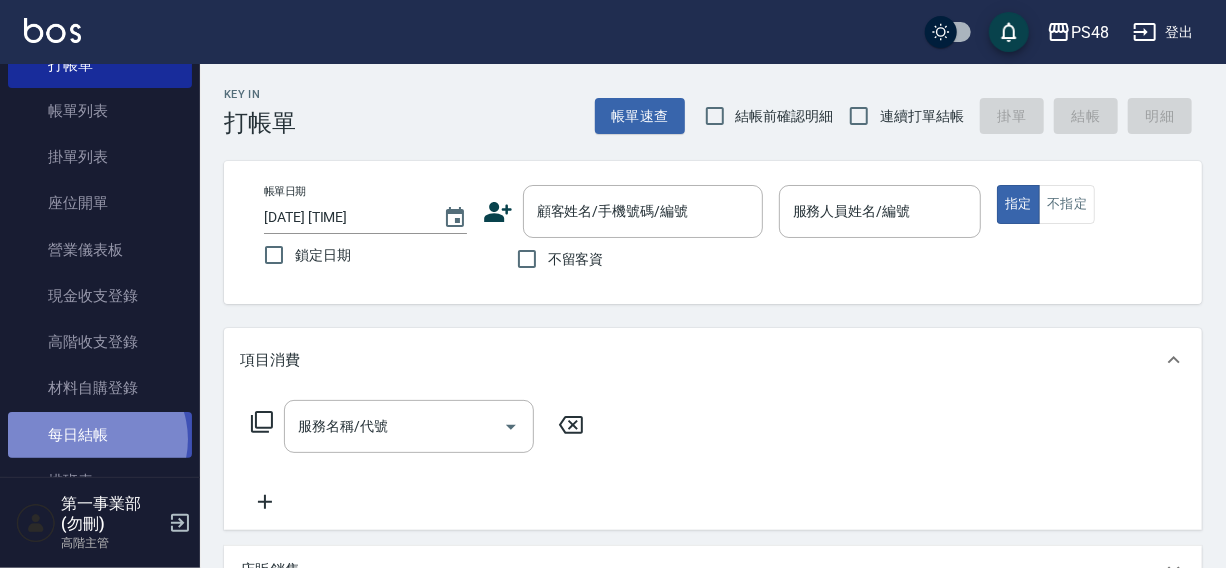 click on "每日結帳" at bounding box center (100, 435) 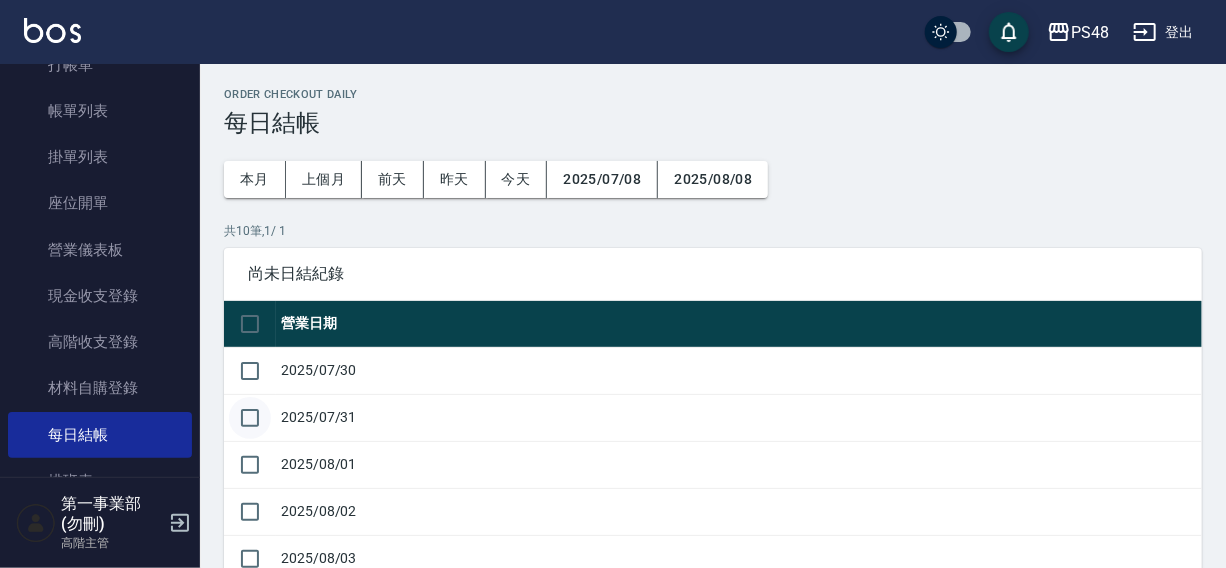 drag, startPoint x: 260, startPoint y: 374, endPoint x: 260, endPoint y: 419, distance: 45 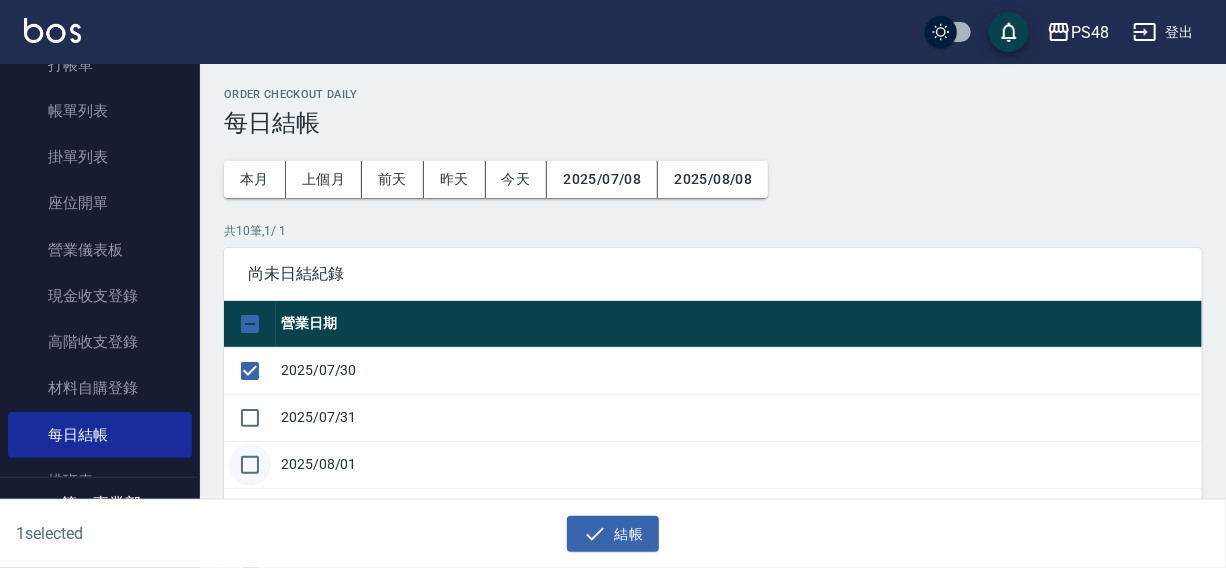 drag, startPoint x: 260, startPoint y: 425, endPoint x: 251, endPoint y: 481, distance: 56.718605 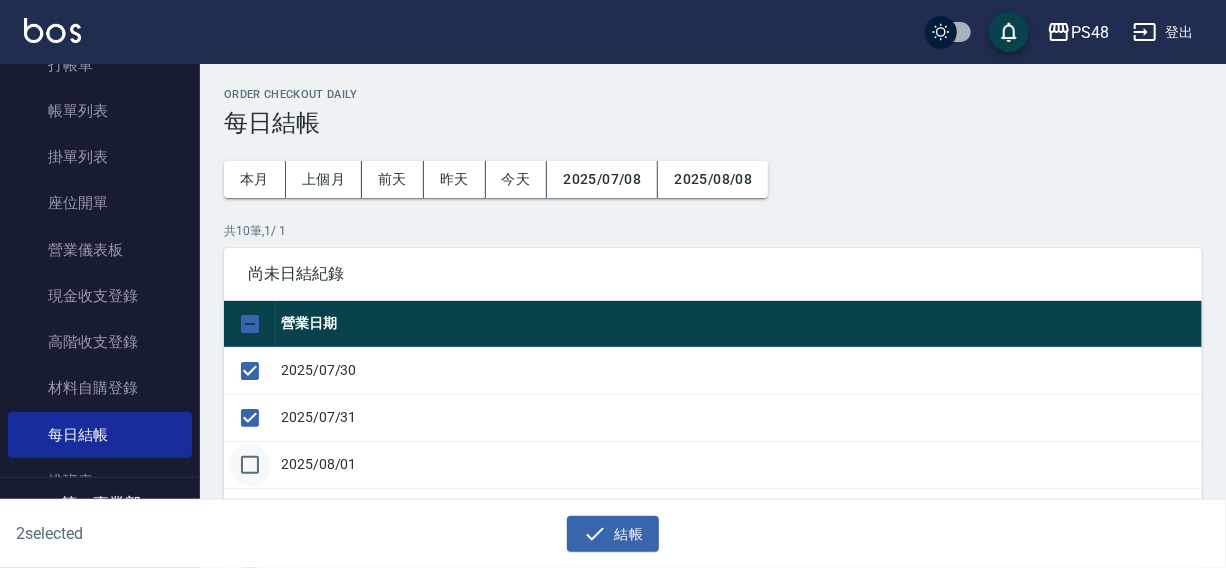click at bounding box center [250, 465] 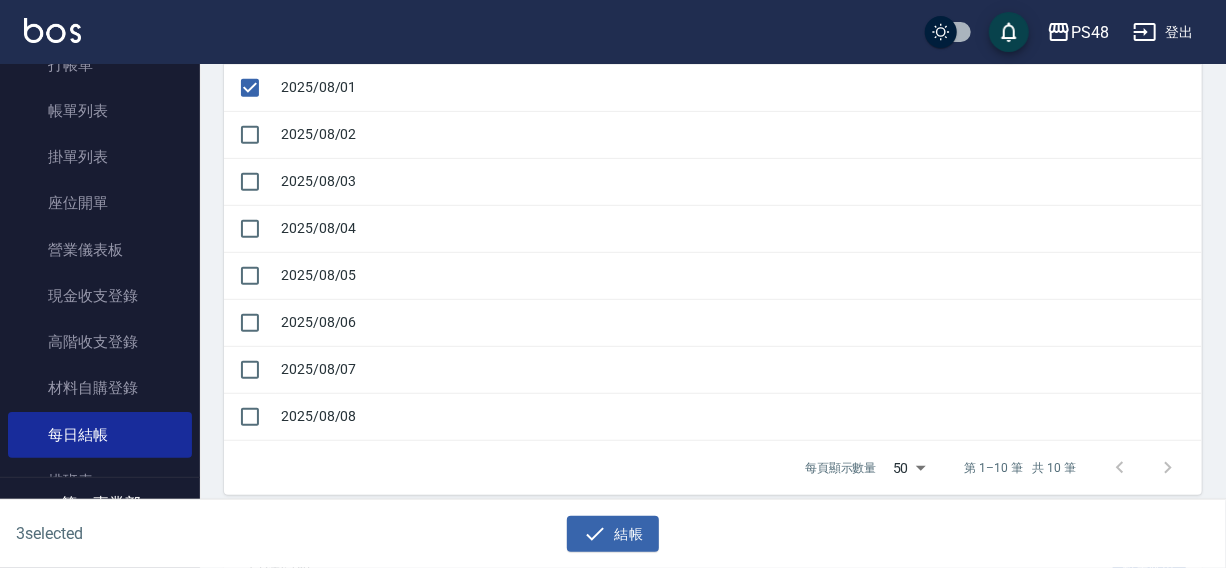 scroll, scrollTop: 466, scrollLeft: 0, axis: vertical 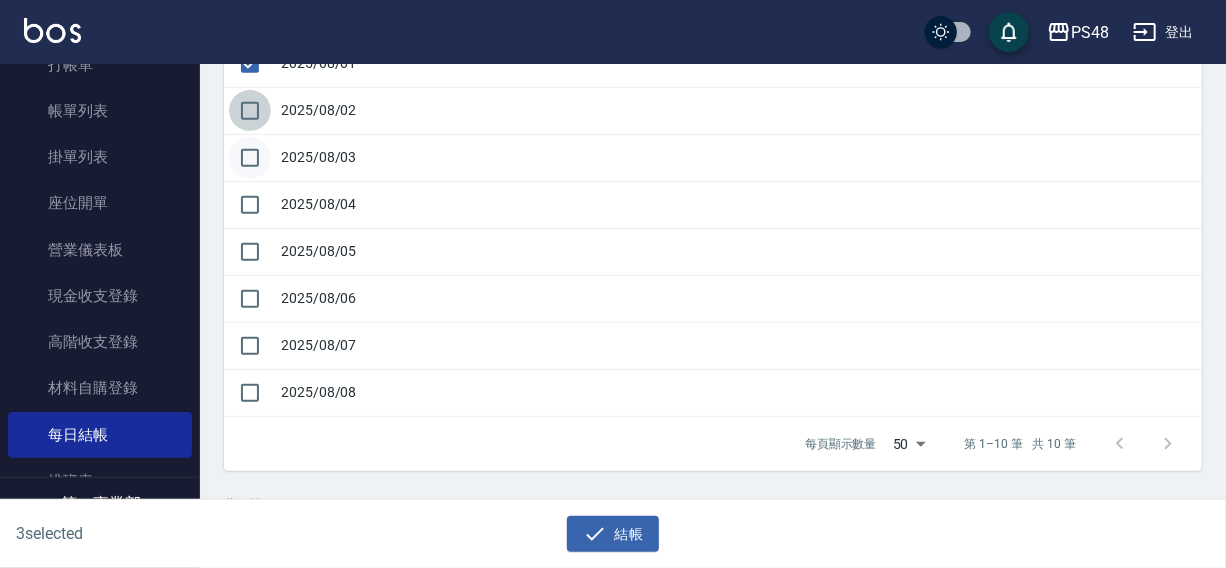 drag, startPoint x: 250, startPoint y: 107, endPoint x: 256, endPoint y: 163, distance: 56.32051 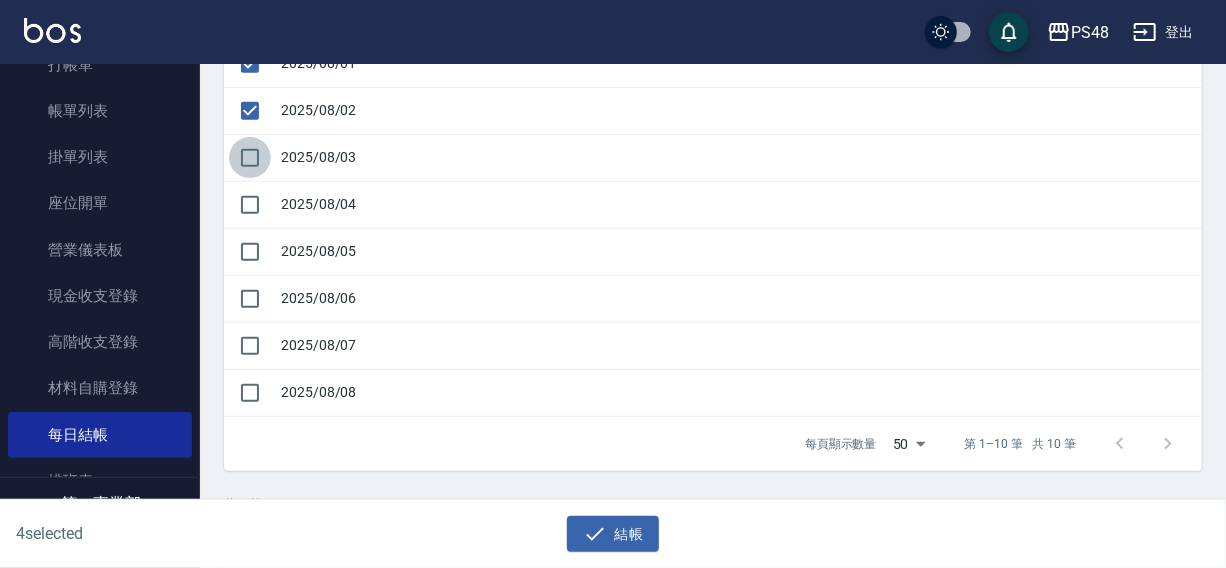 click at bounding box center [250, 158] 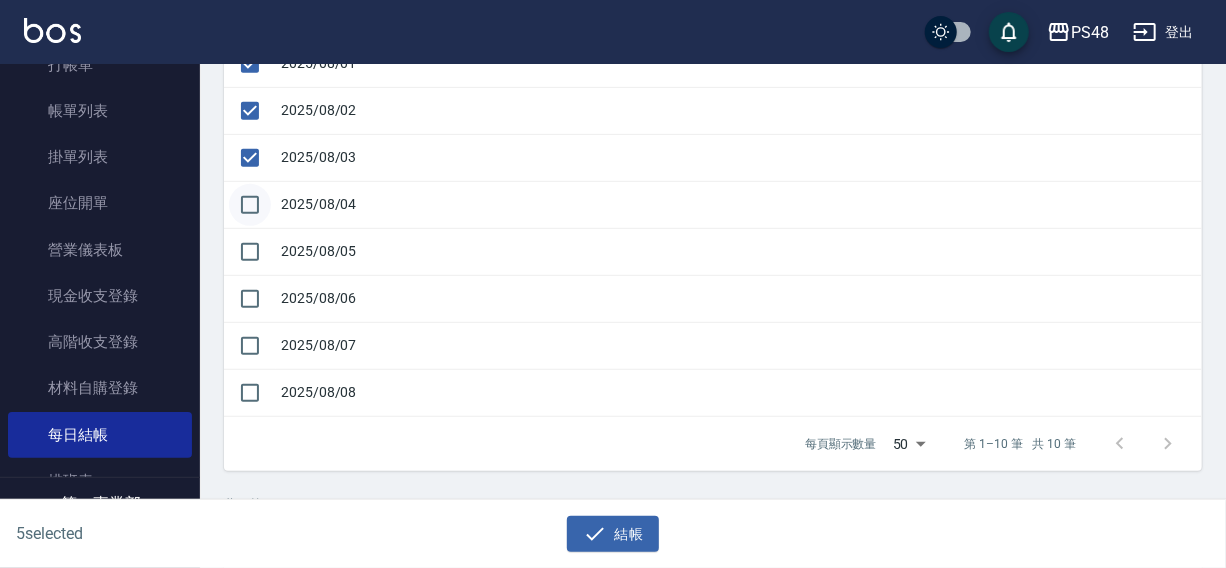 click at bounding box center [250, 205] 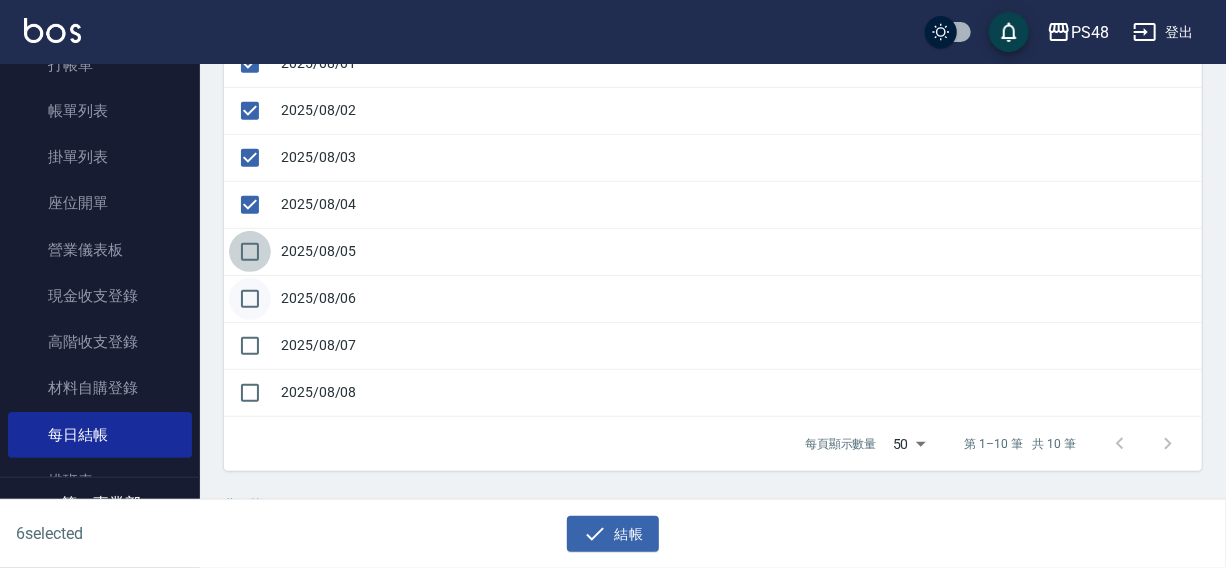 drag, startPoint x: 246, startPoint y: 241, endPoint x: 251, endPoint y: 288, distance: 47.26521 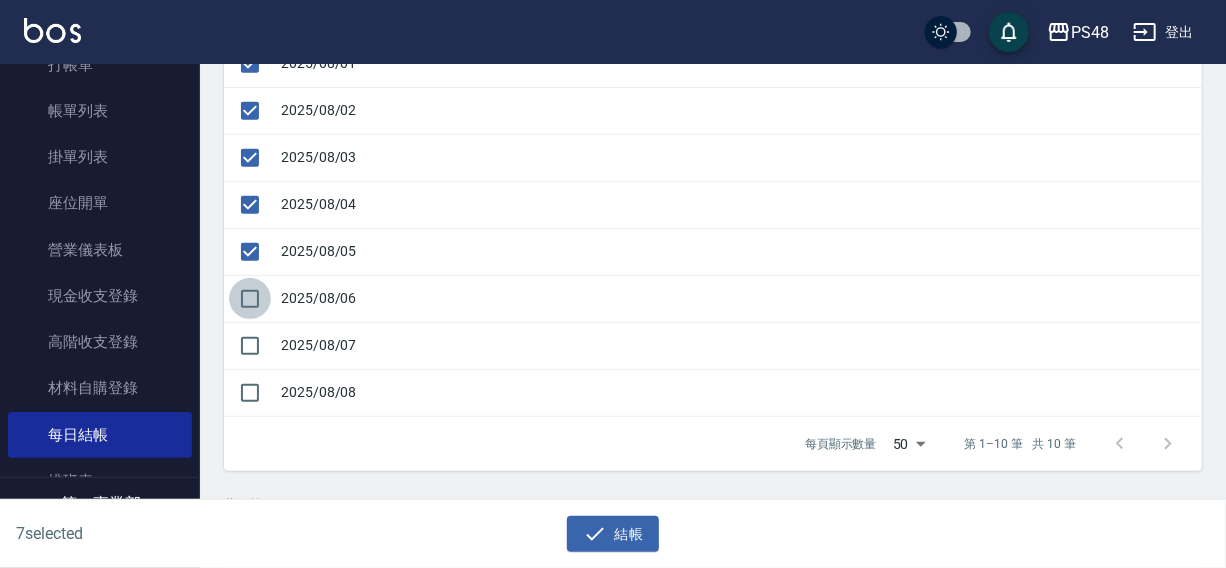click at bounding box center (250, 299) 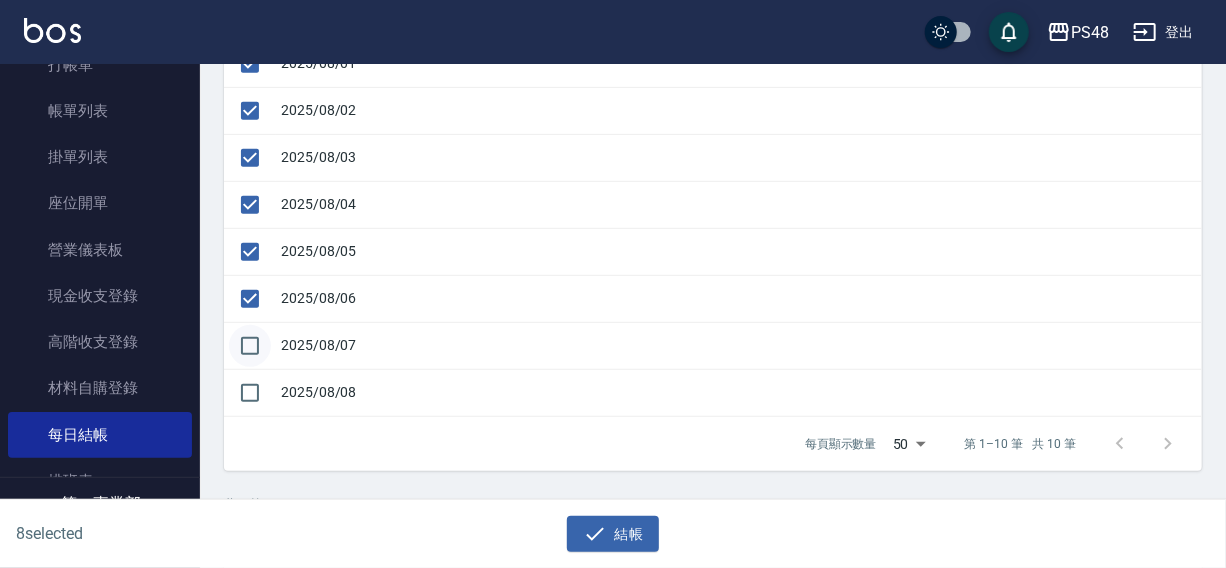 click at bounding box center [250, 346] 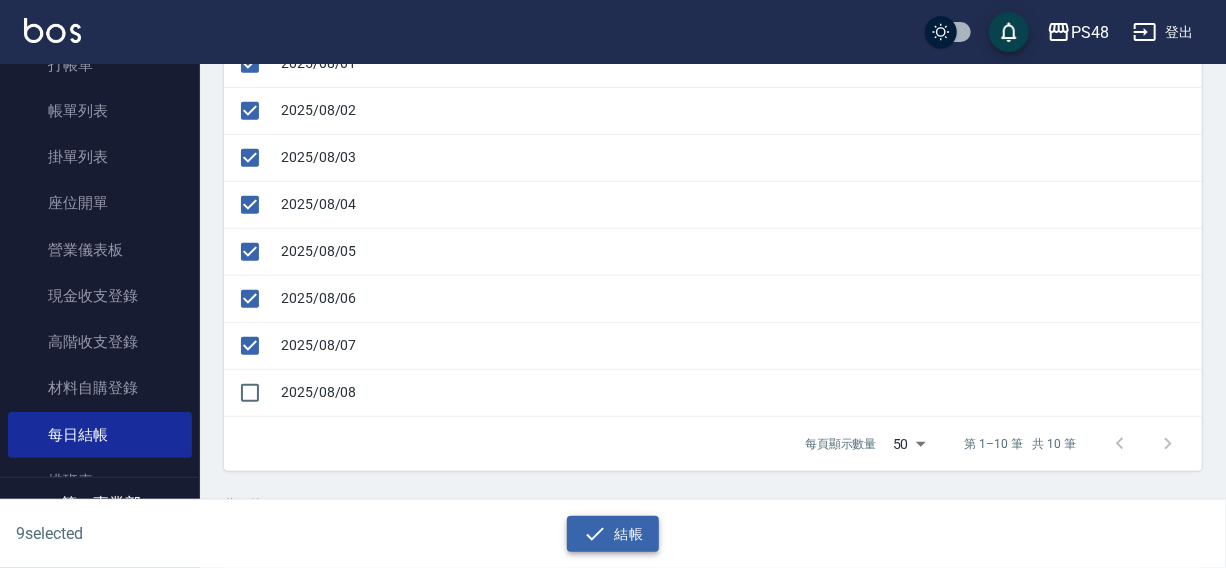 click on "結帳" at bounding box center [613, 534] 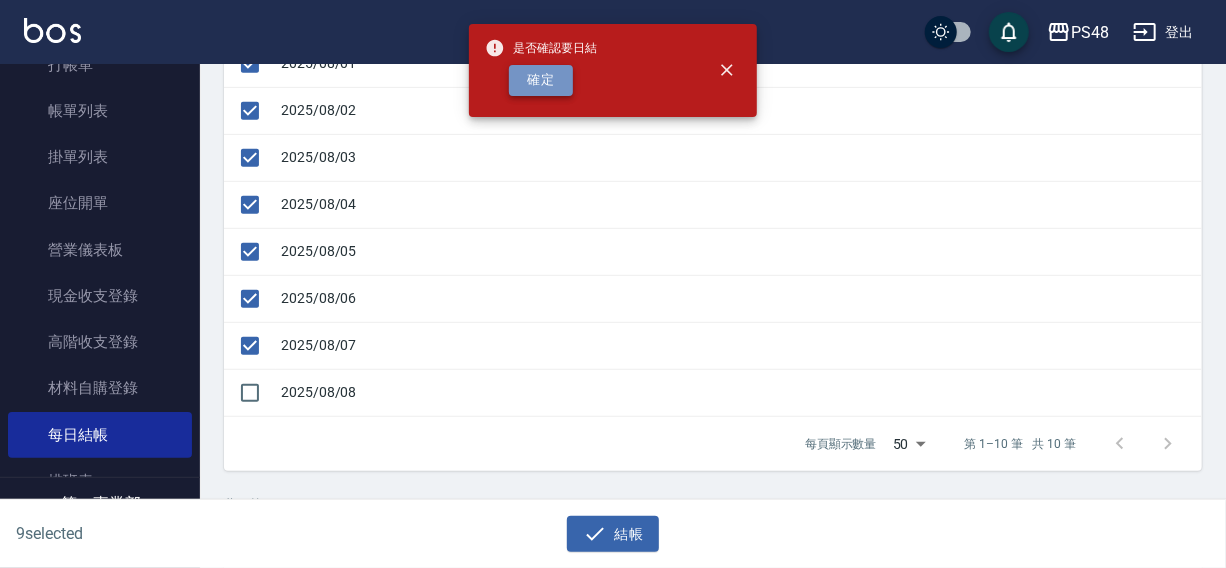 click on "確定" at bounding box center [541, 80] 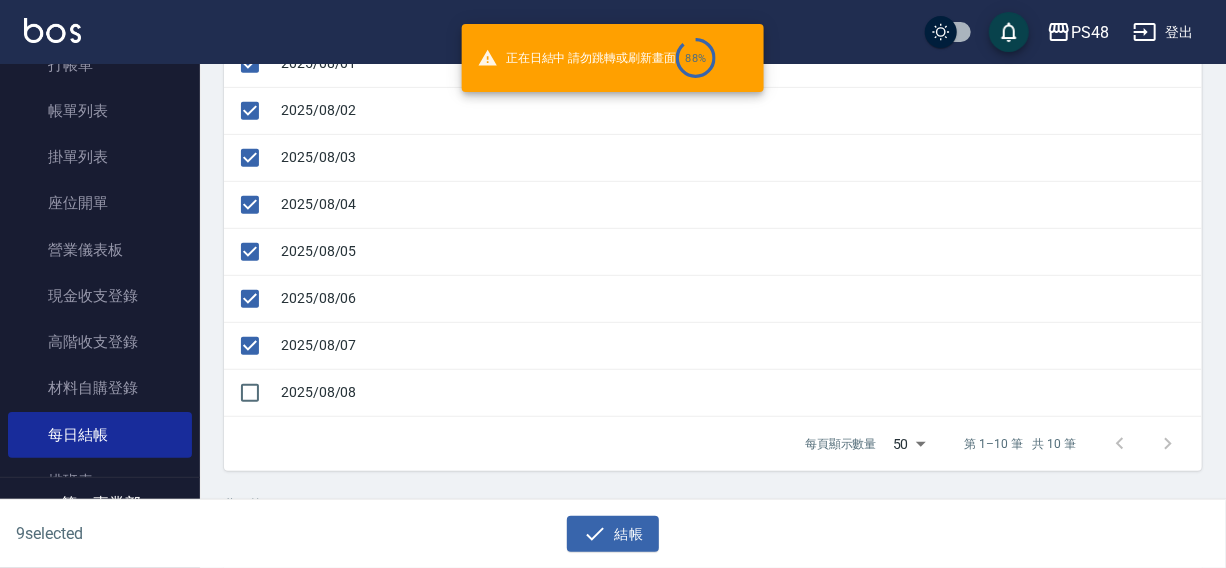 checkbox on "false" 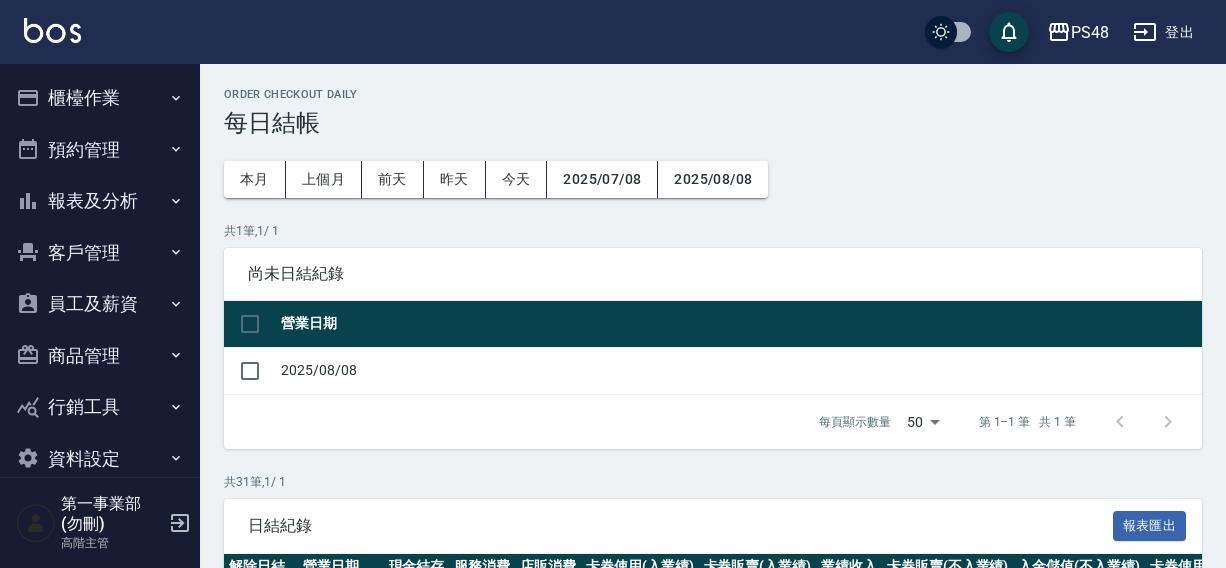 scroll, scrollTop: 401, scrollLeft: 0, axis: vertical 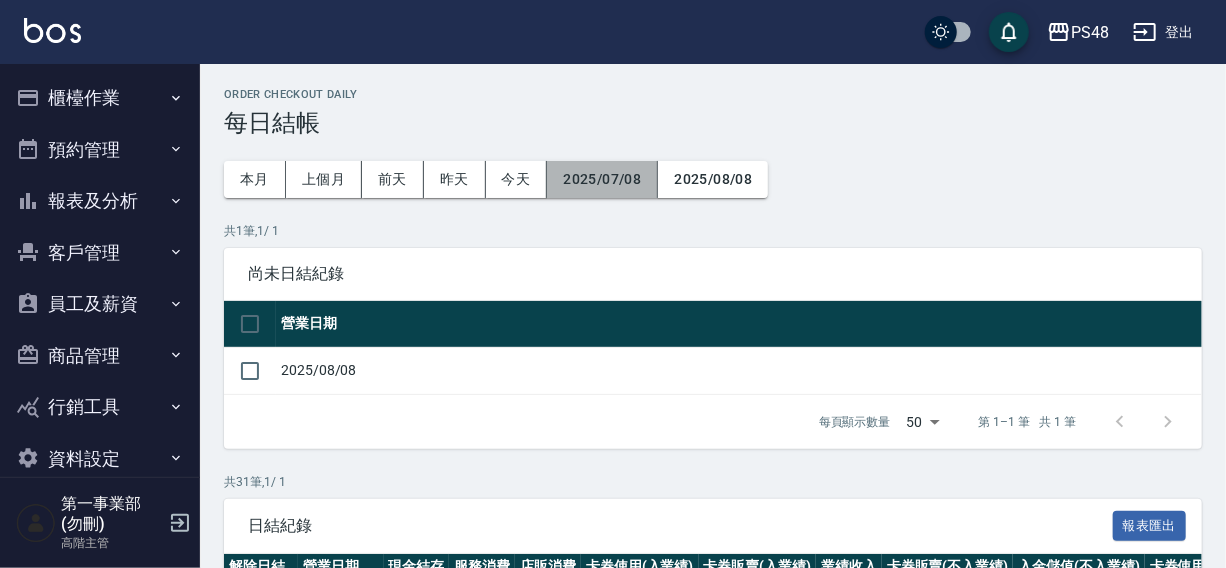 click on "2025/07/08" at bounding box center (602, 179) 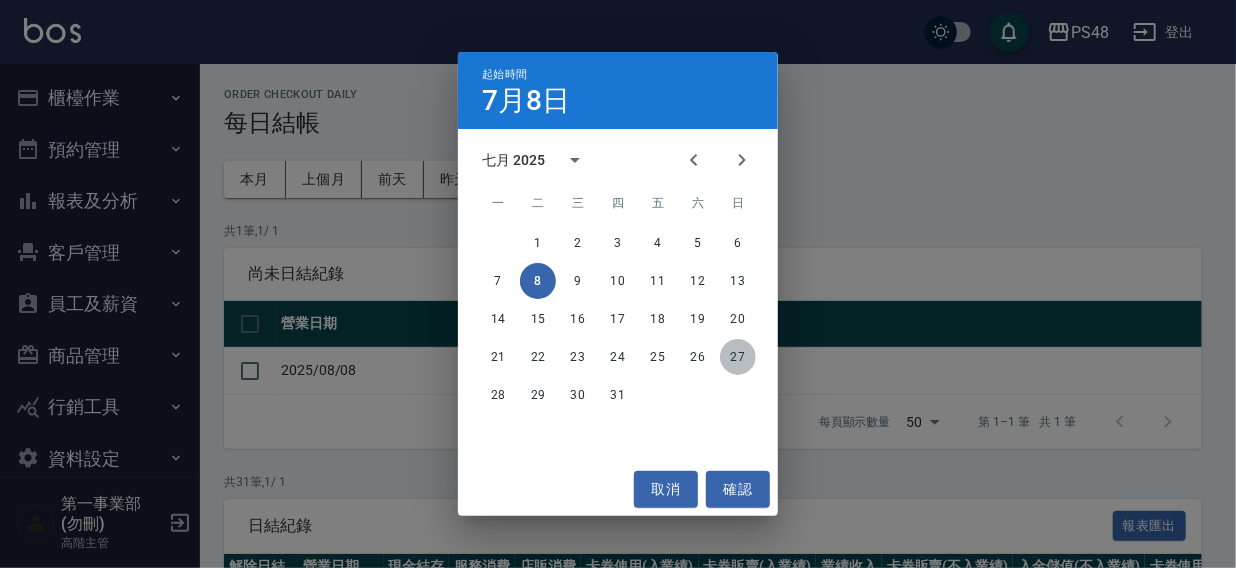 click on "27" at bounding box center (738, 357) 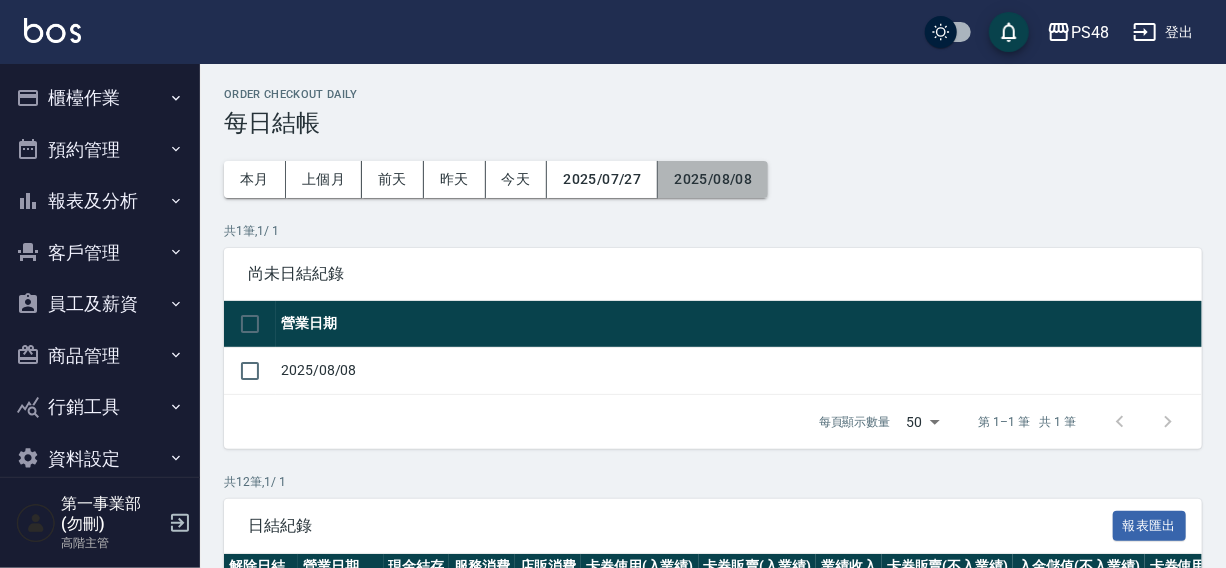 click on "2025/08/08" at bounding box center (713, 179) 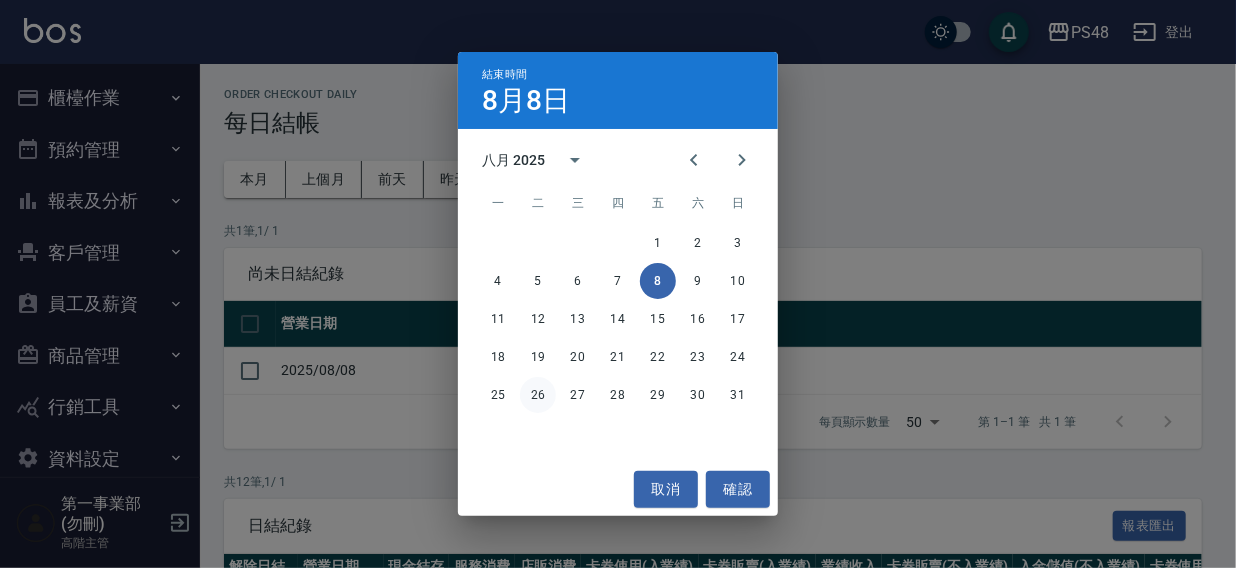 click on "8" at bounding box center (658, 281) 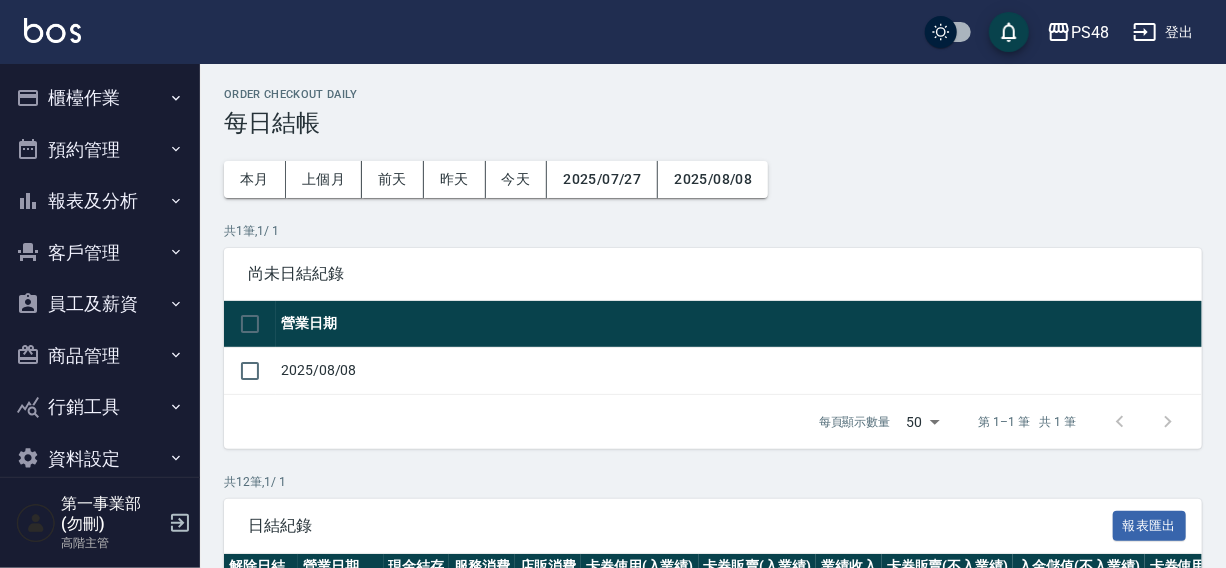 drag, startPoint x: 540, startPoint y: 390, endPoint x: 550, endPoint y: 350, distance: 41.231056 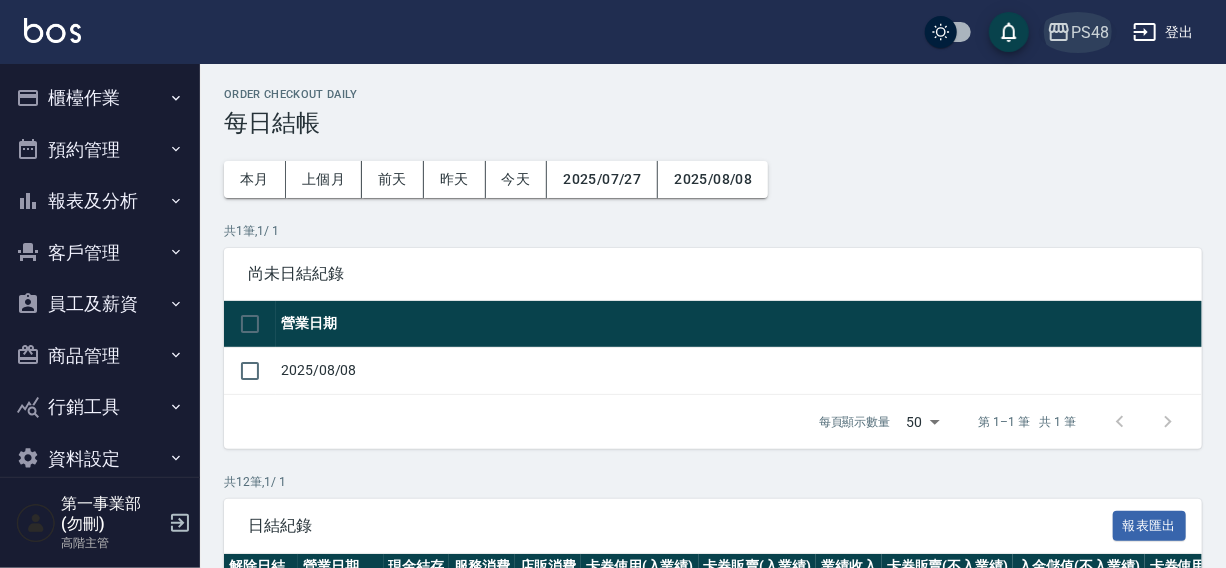 click 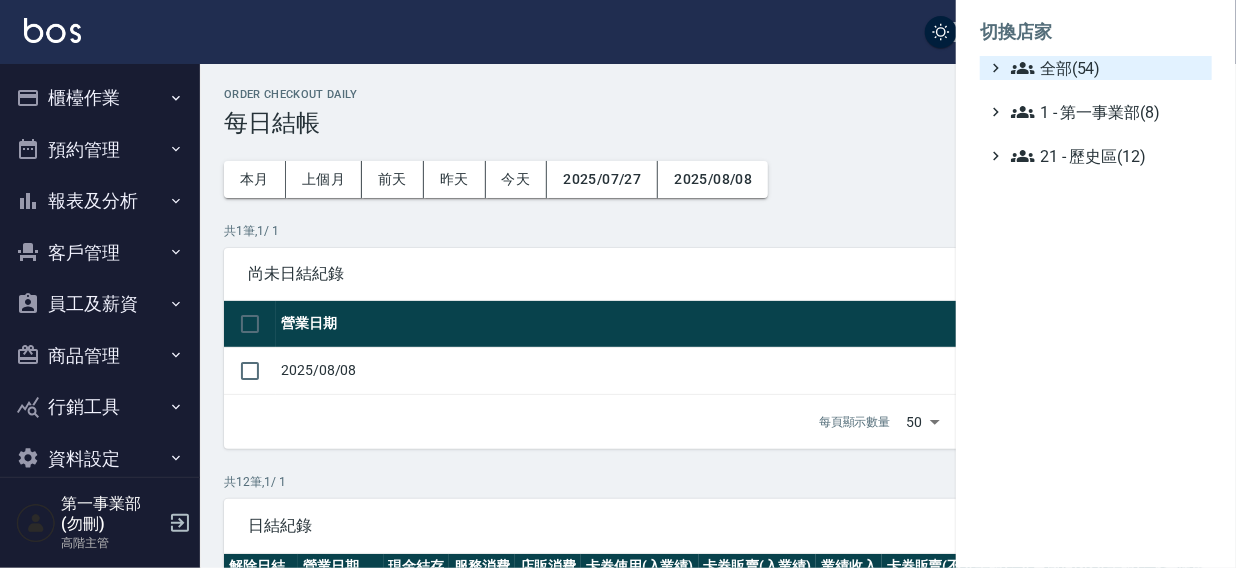 click on "全部(54)" at bounding box center [1107, 68] 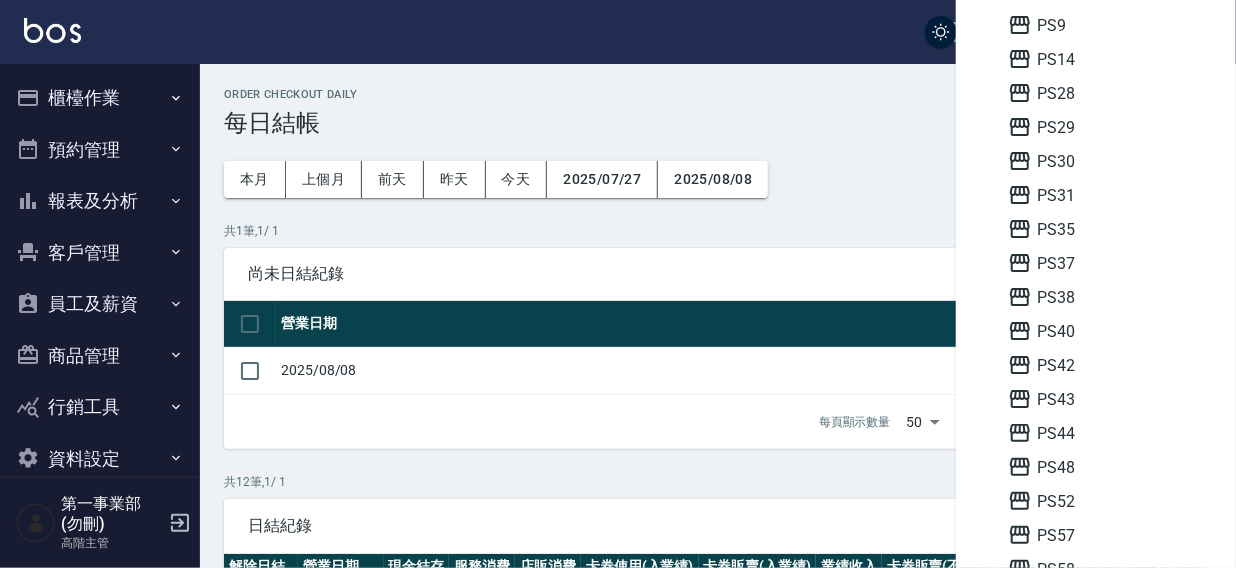scroll, scrollTop: 346, scrollLeft: 0, axis: vertical 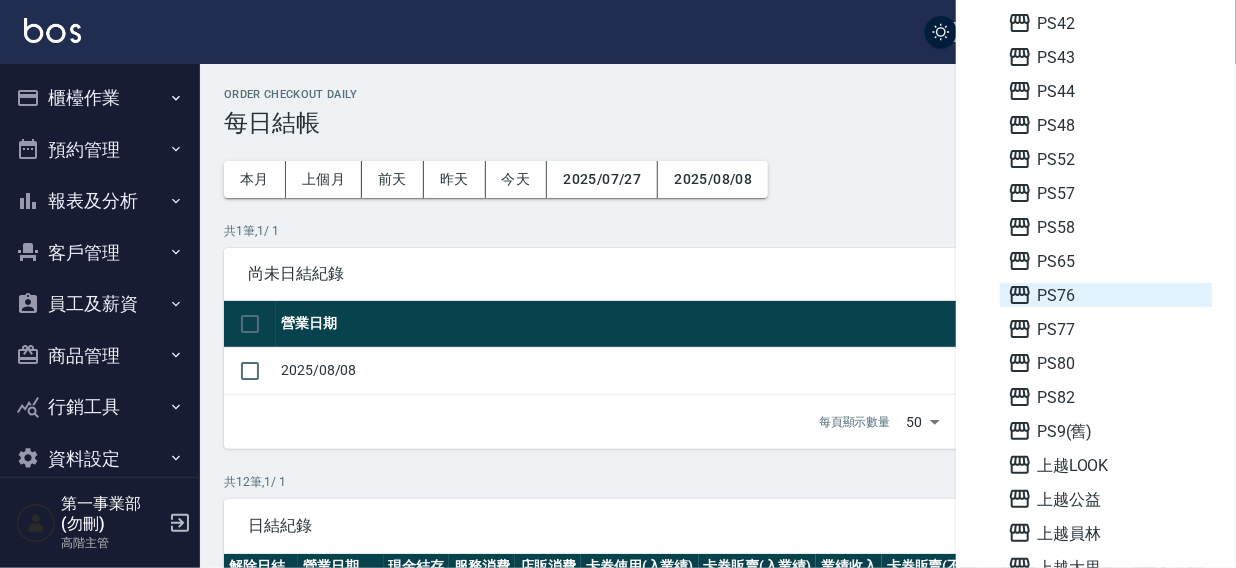 click on "PS76" at bounding box center (1106, 295) 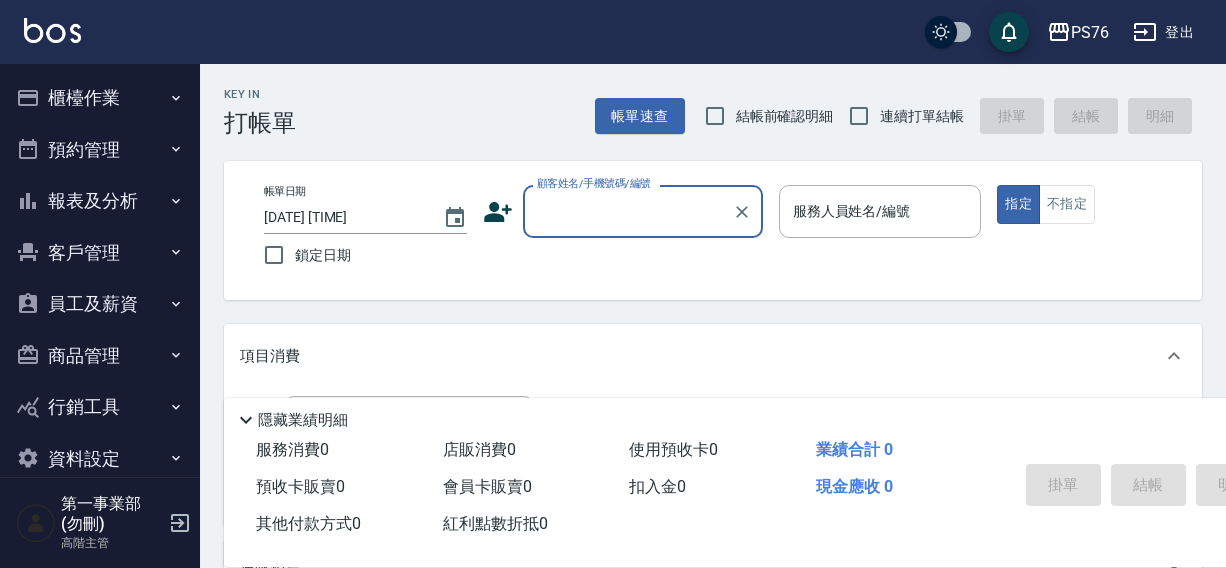 scroll, scrollTop: 0, scrollLeft: 0, axis: both 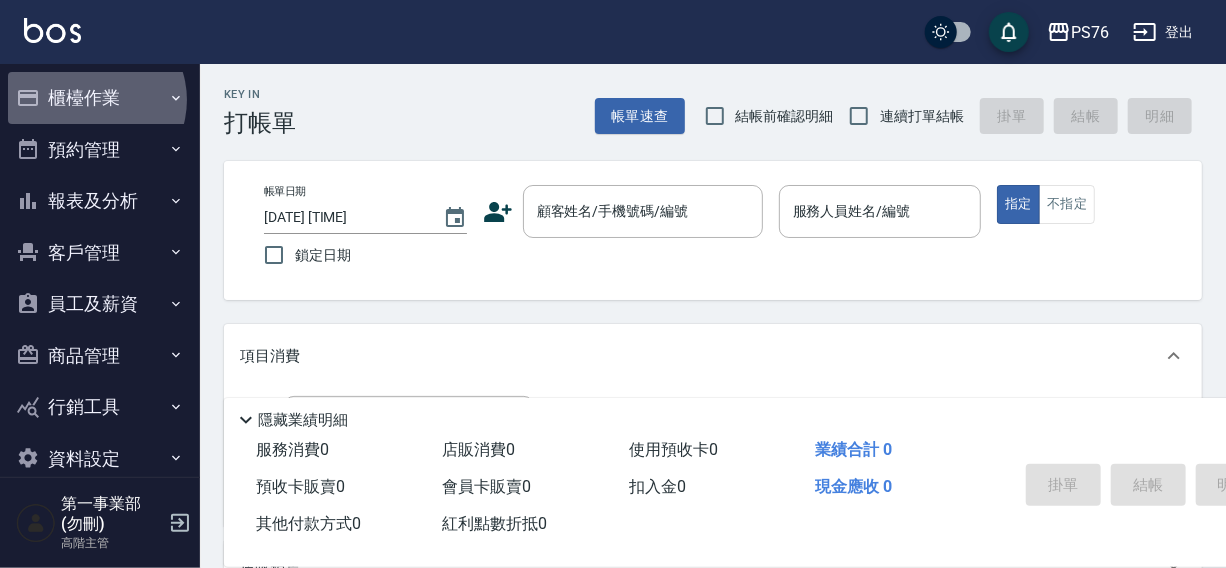 click on "櫃檯作業" at bounding box center (100, 98) 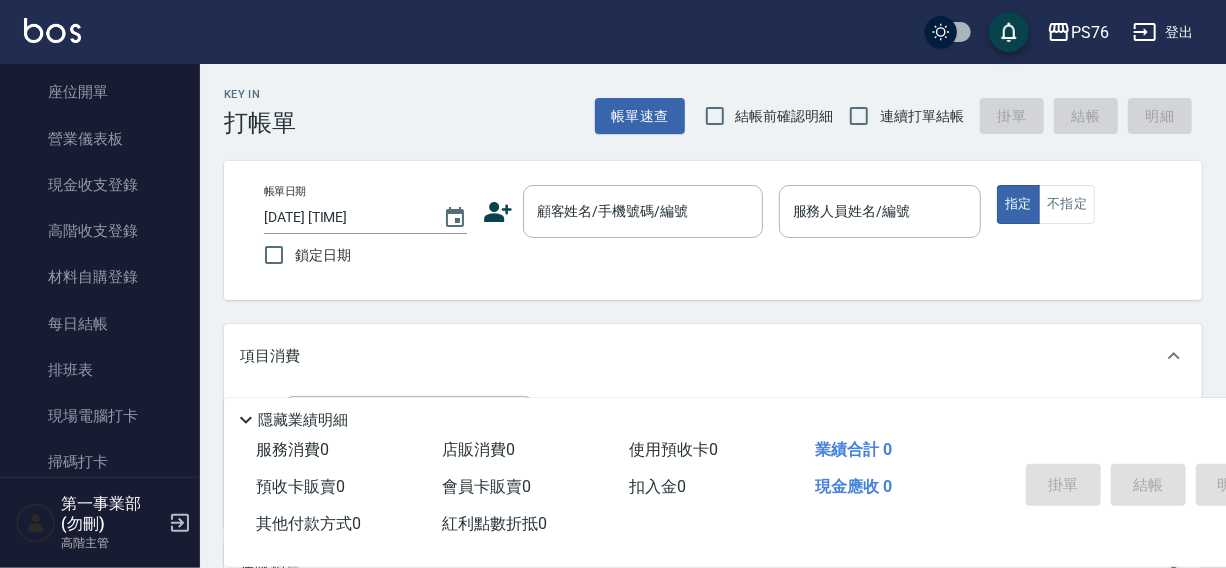 scroll, scrollTop: 230, scrollLeft: 0, axis: vertical 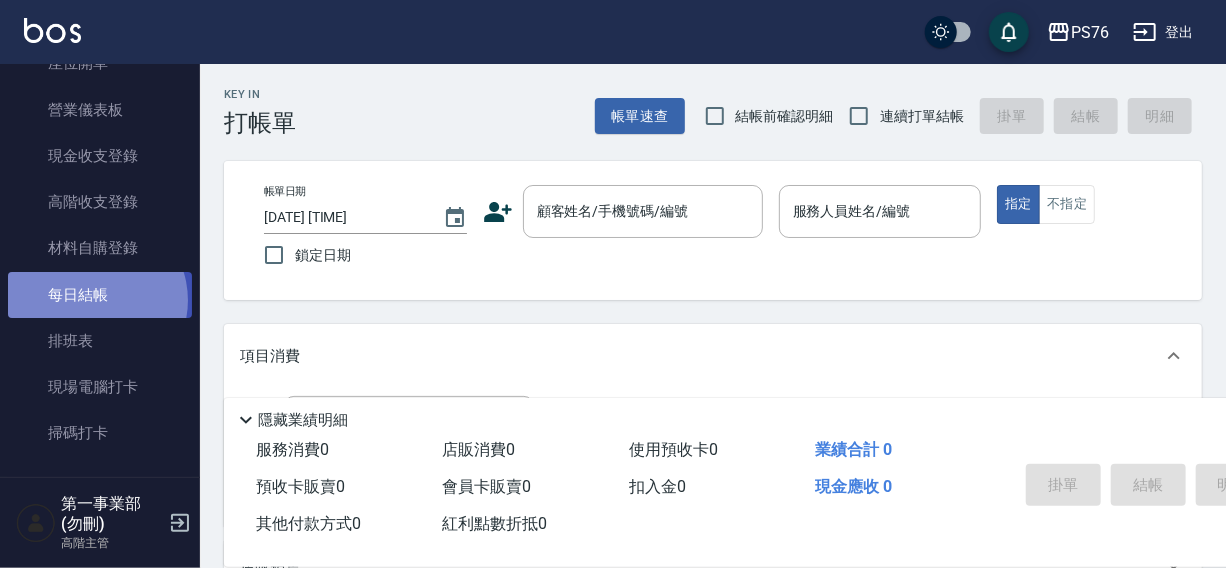click on "每日結帳" at bounding box center [100, 295] 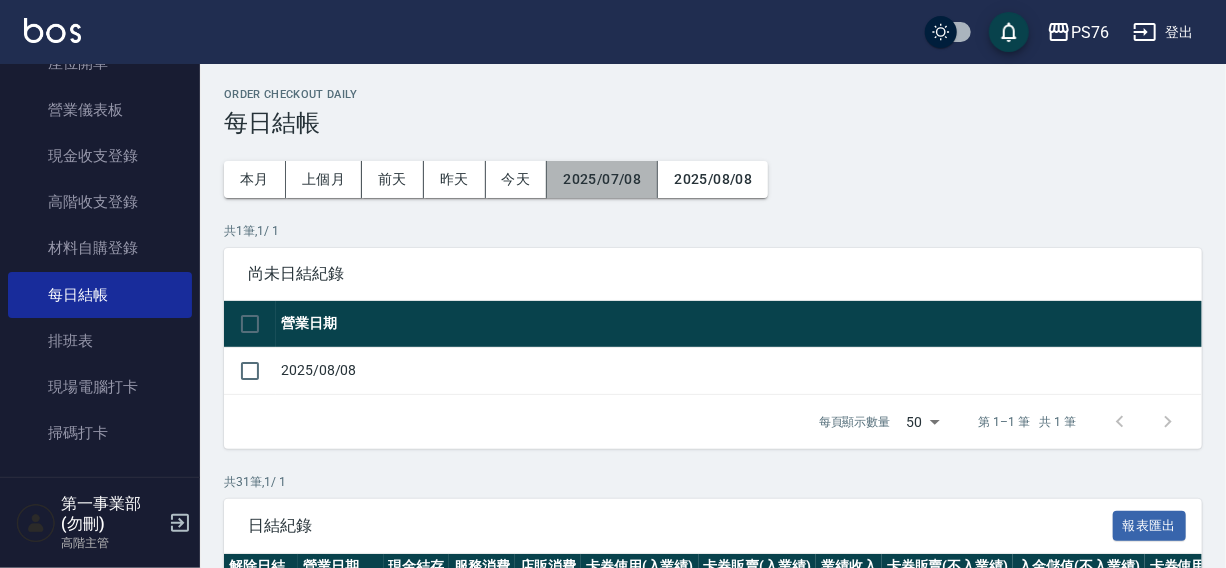 click on "2025/07/08" at bounding box center (602, 179) 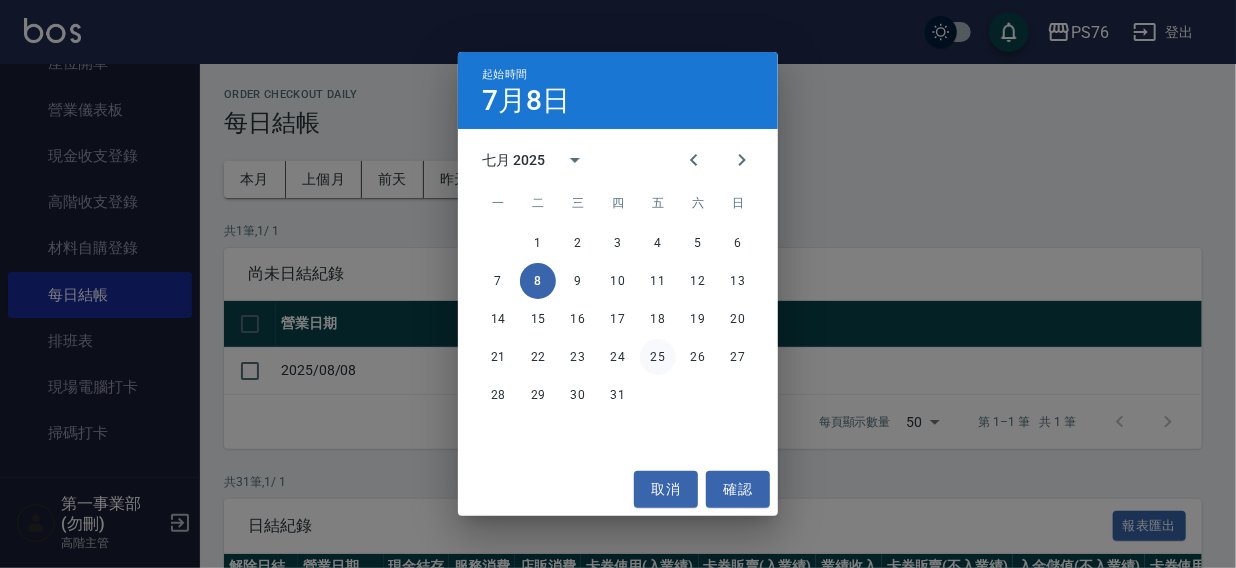 click on "25" at bounding box center (658, 357) 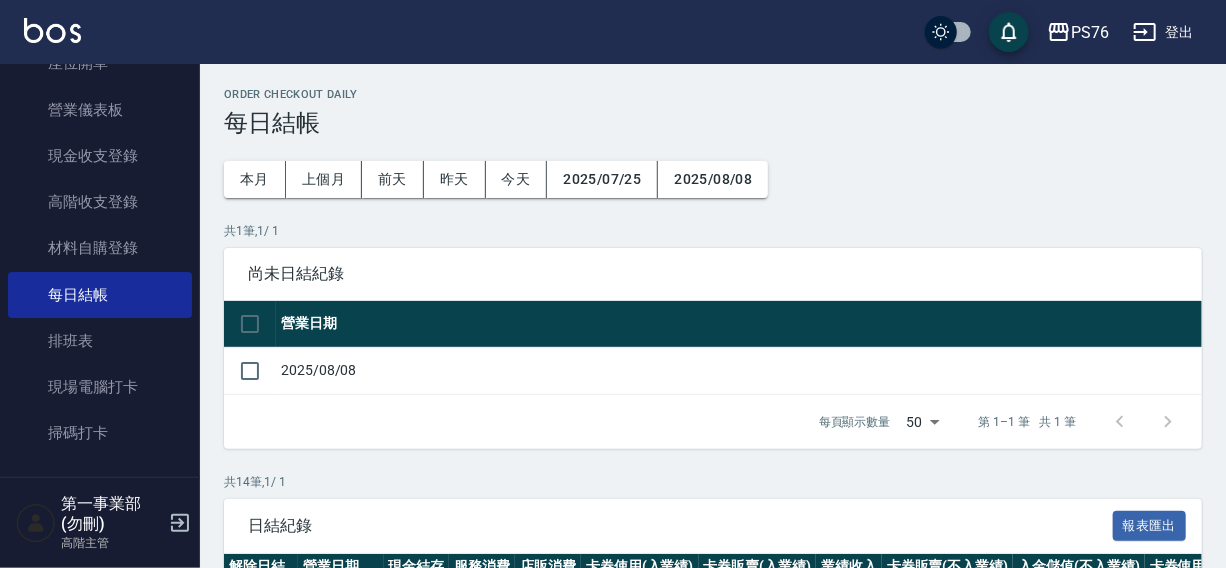 click on "2025/08/08" at bounding box center (713, 179) 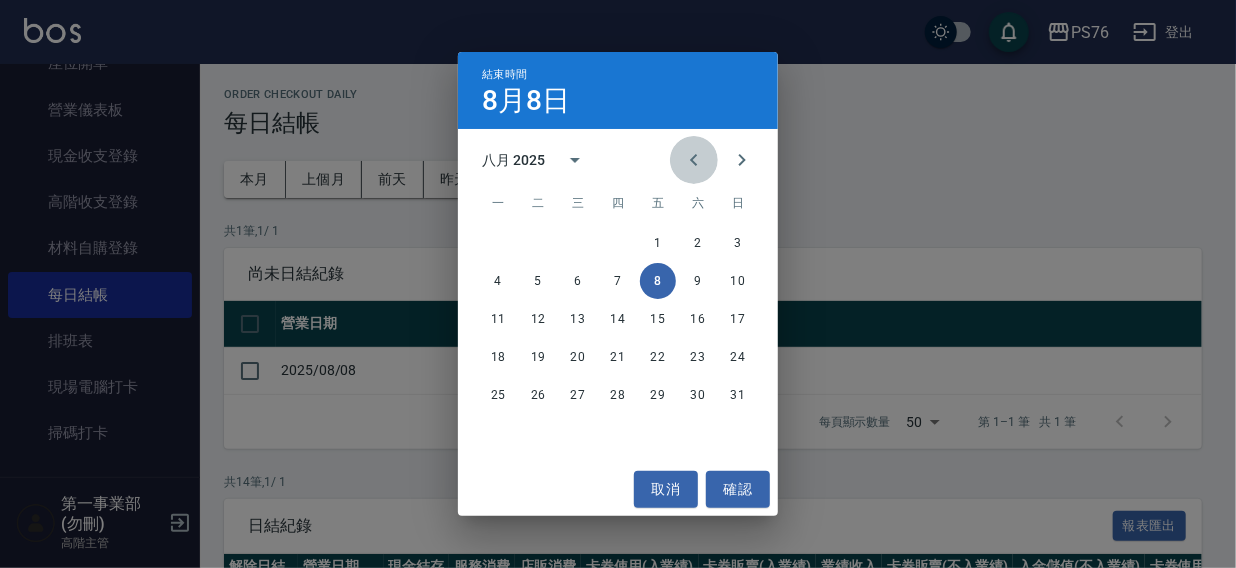 click 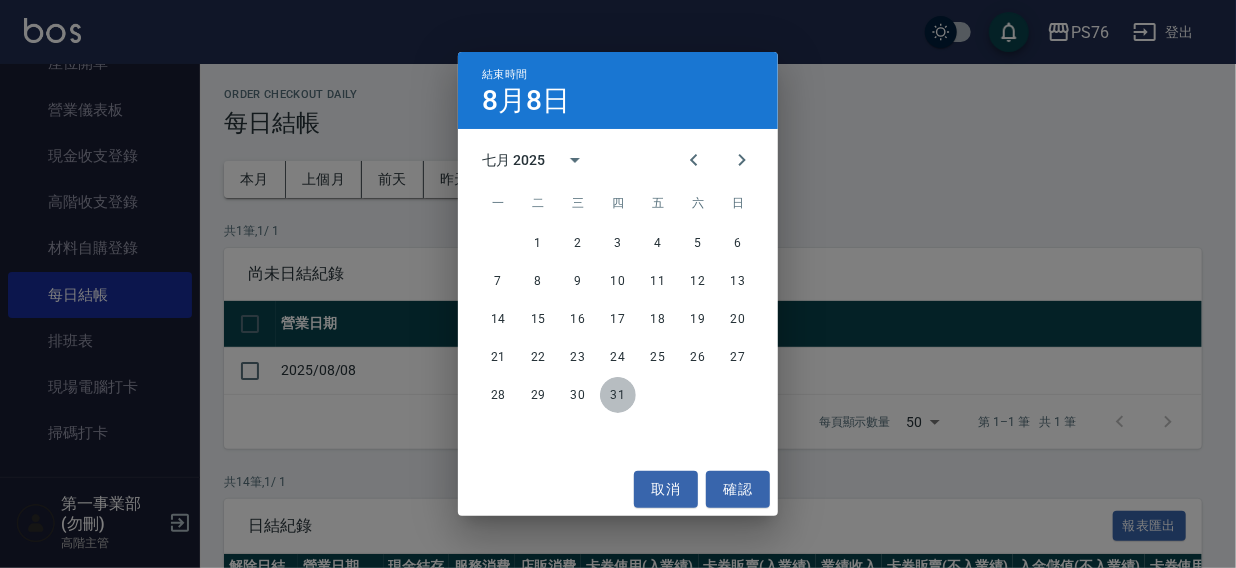 click on "31" at bounding box center (618, 395) 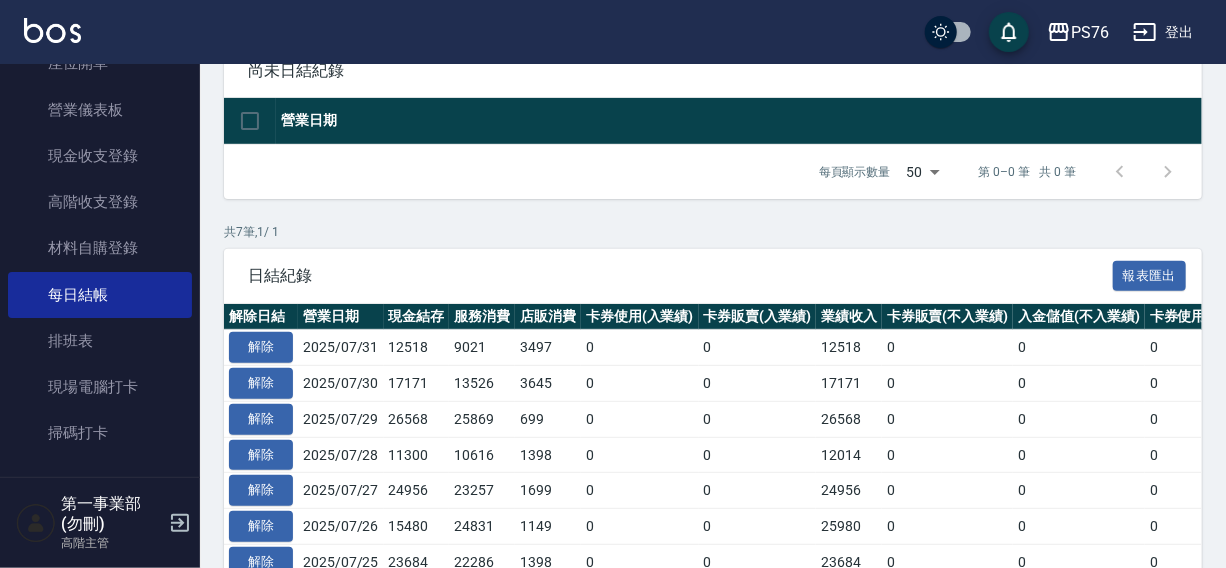scroll, scrollTop: 333, scrollLeft: 0, axis: vertical 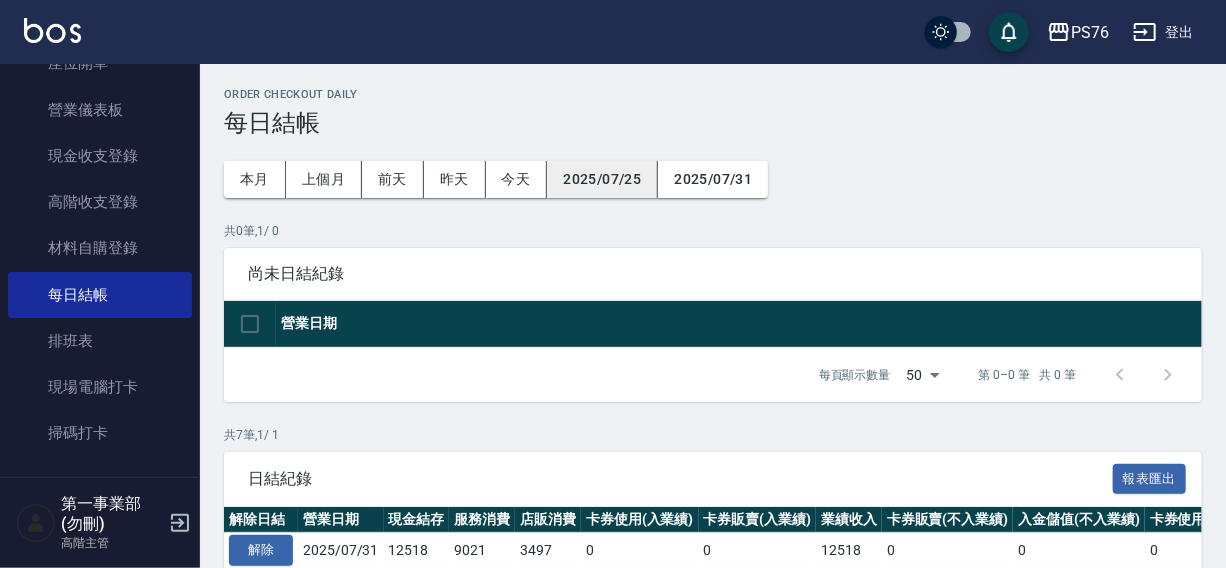 click on "2025/07/25" at bounding box center (602, 179) 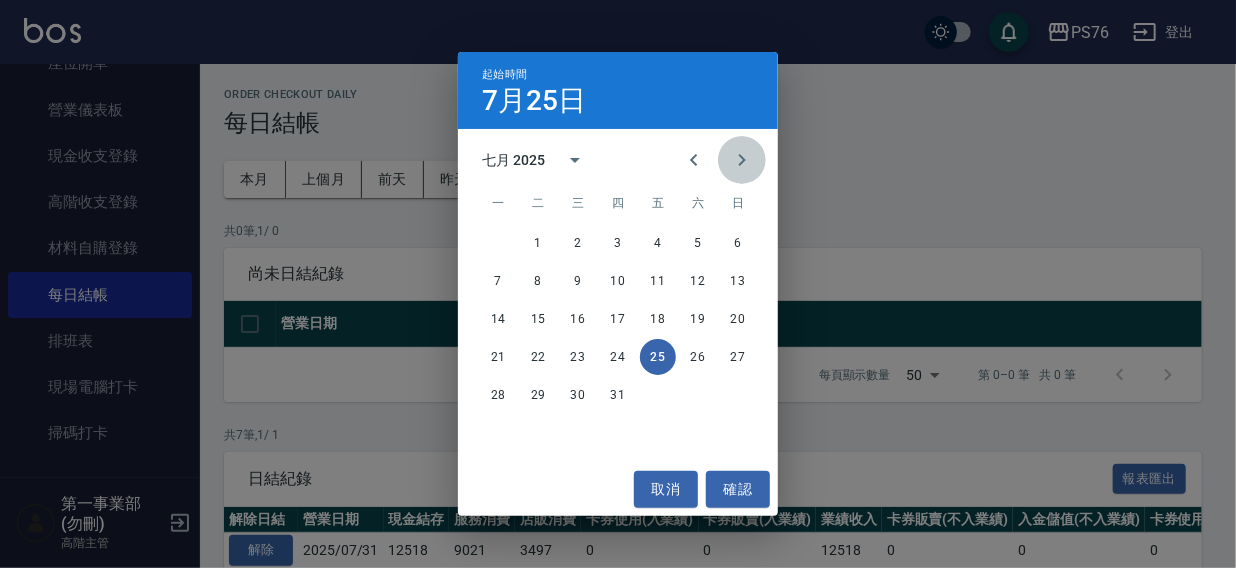 click 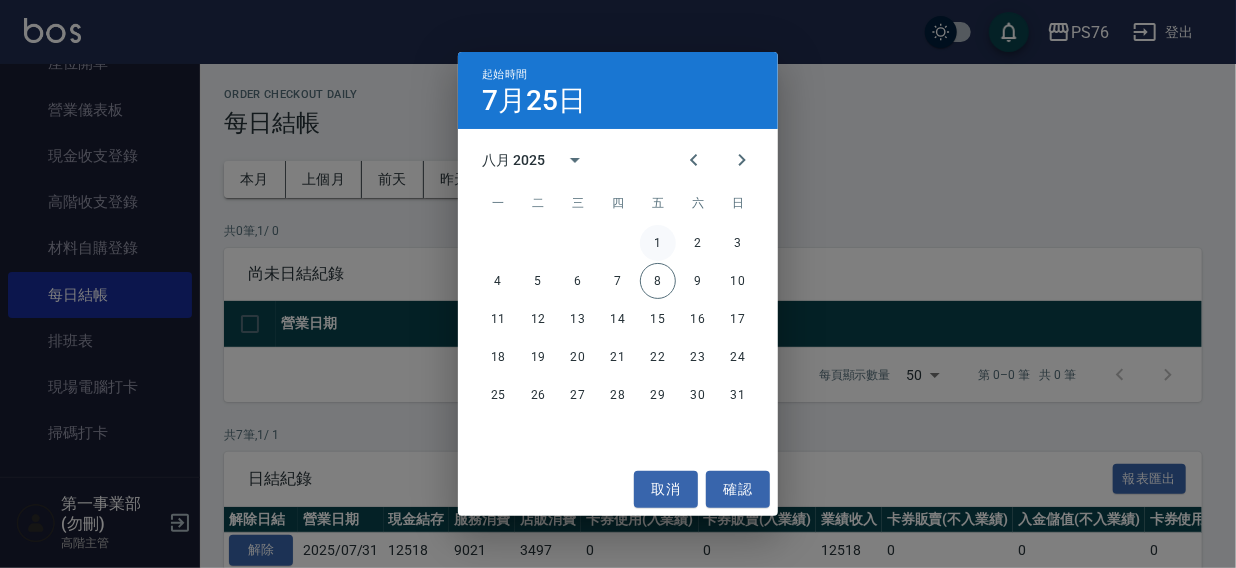 click on "1" at bounding box center [658, 243] 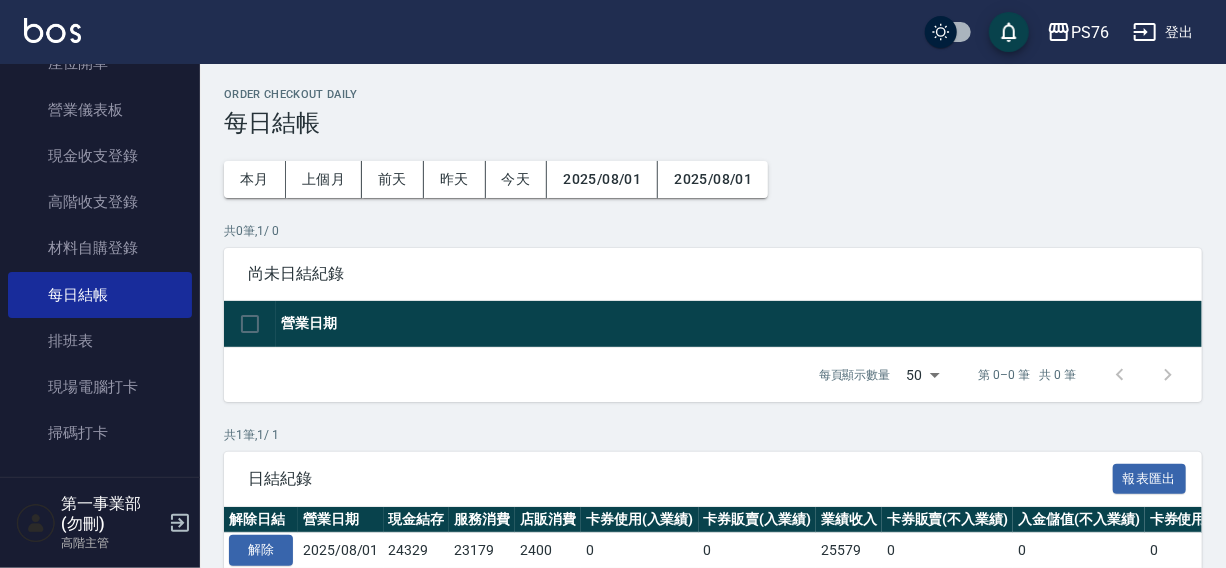 click on "2025/08/01" at bounding box center [713, 179] 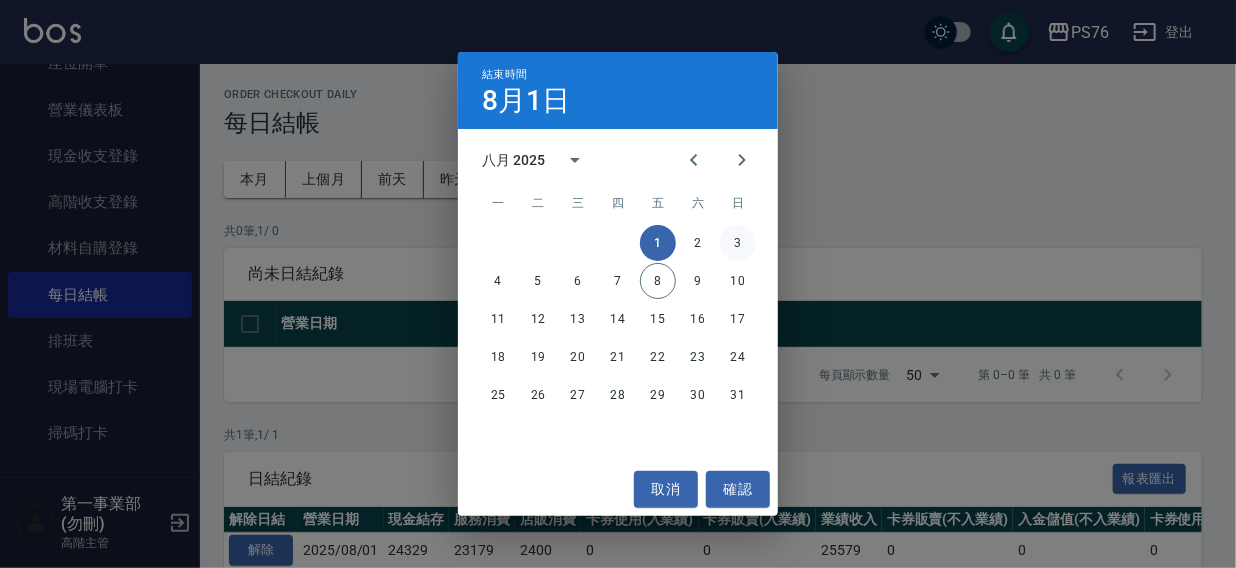 click on "3" at bounding box center (738, 243) 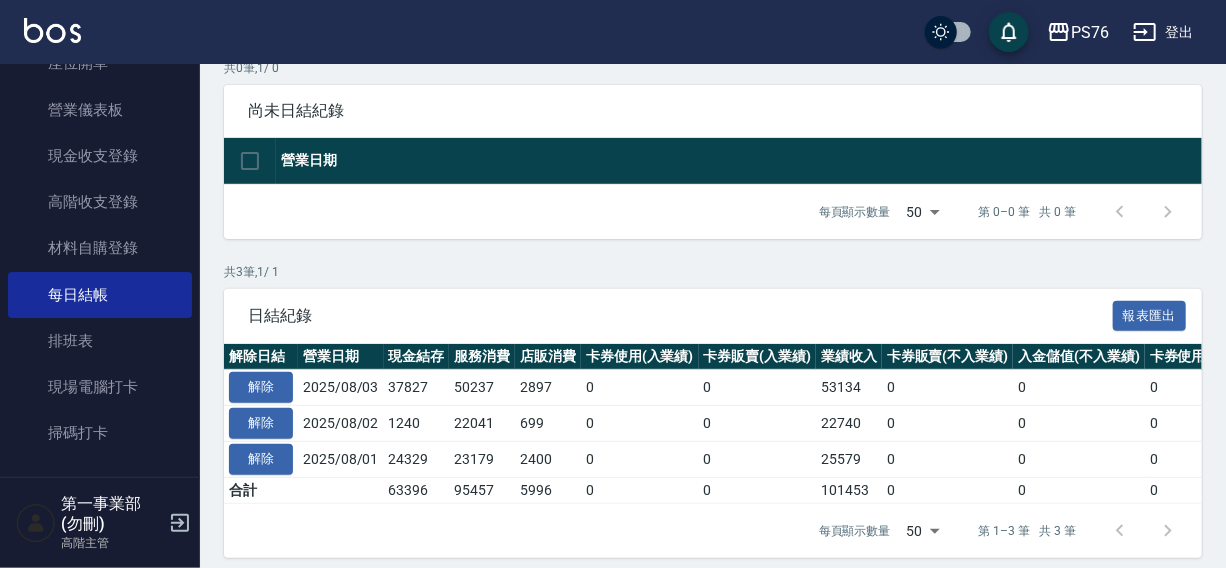 scroll, scrollTop: 190, scrollLeft: 0, axis: vertical 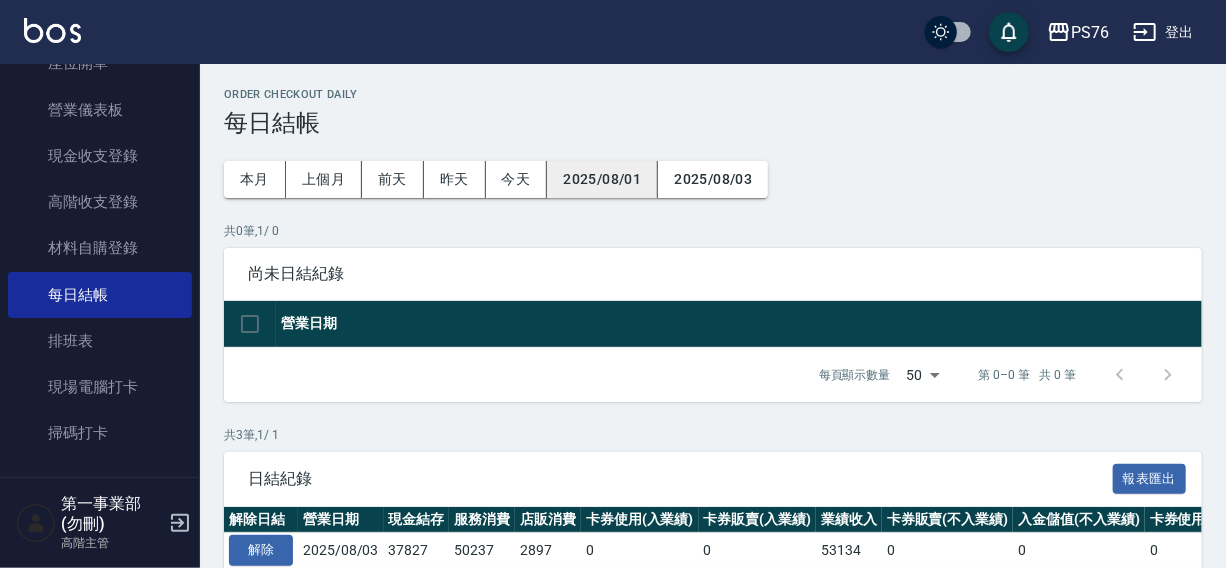 click on "2025/08/01" at bounding box center (602, 179) 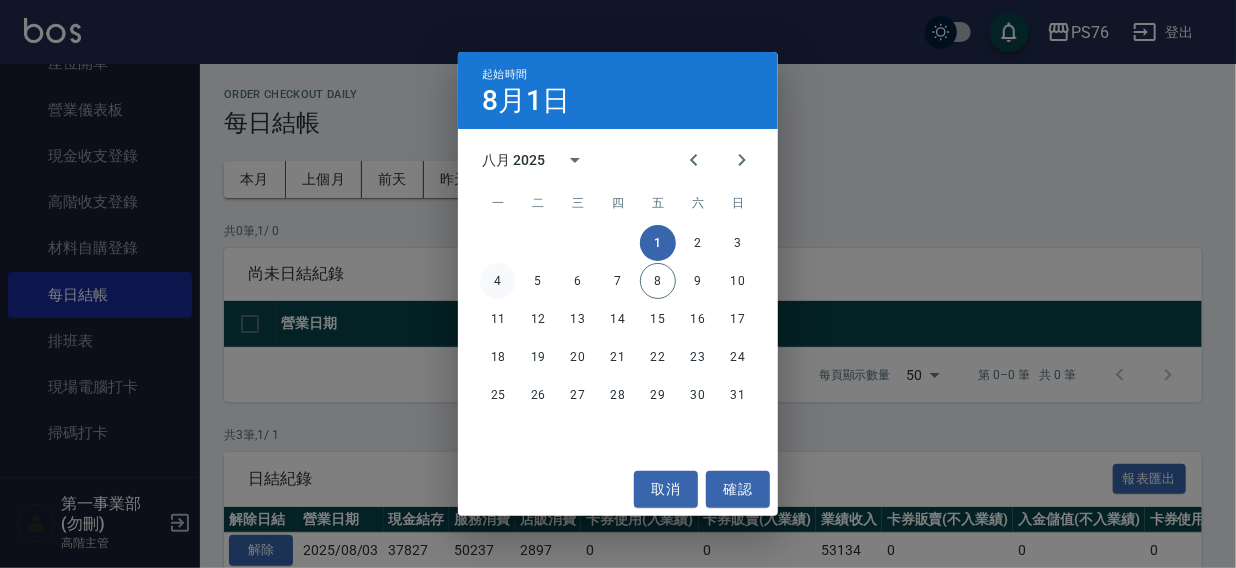 click on "4" at bounding box center [498, 281] 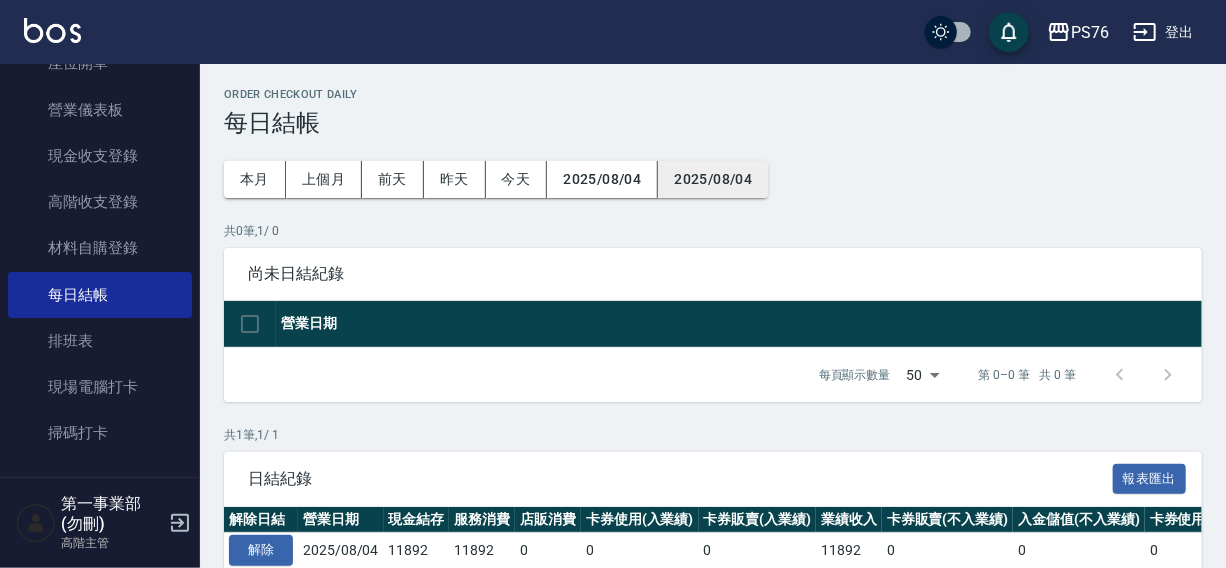 click on "2025/08/04" at bounding box center (713, 179) 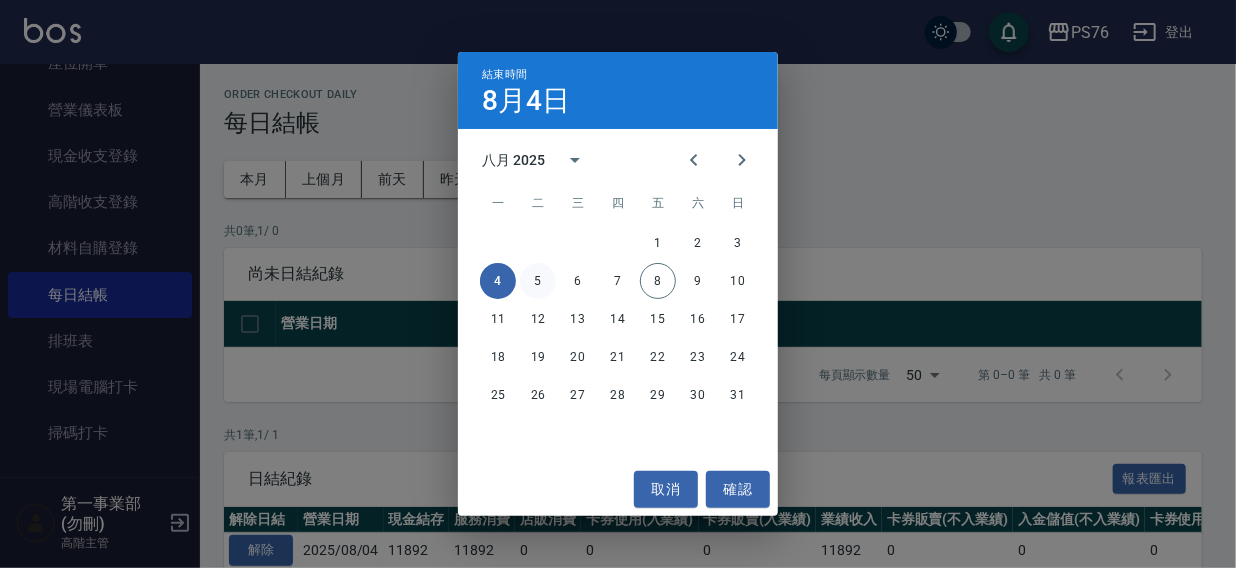 click on "5" at bounding box center [538, 281] 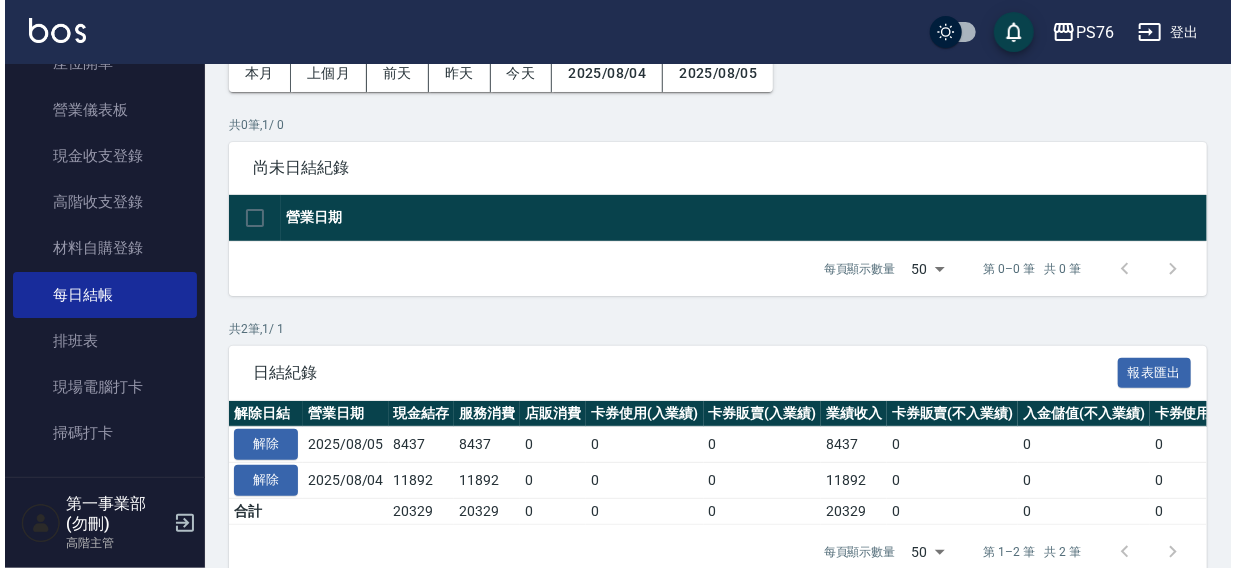 scroll, scrollTop: 155, scrollLeft: 0, axis: vertical 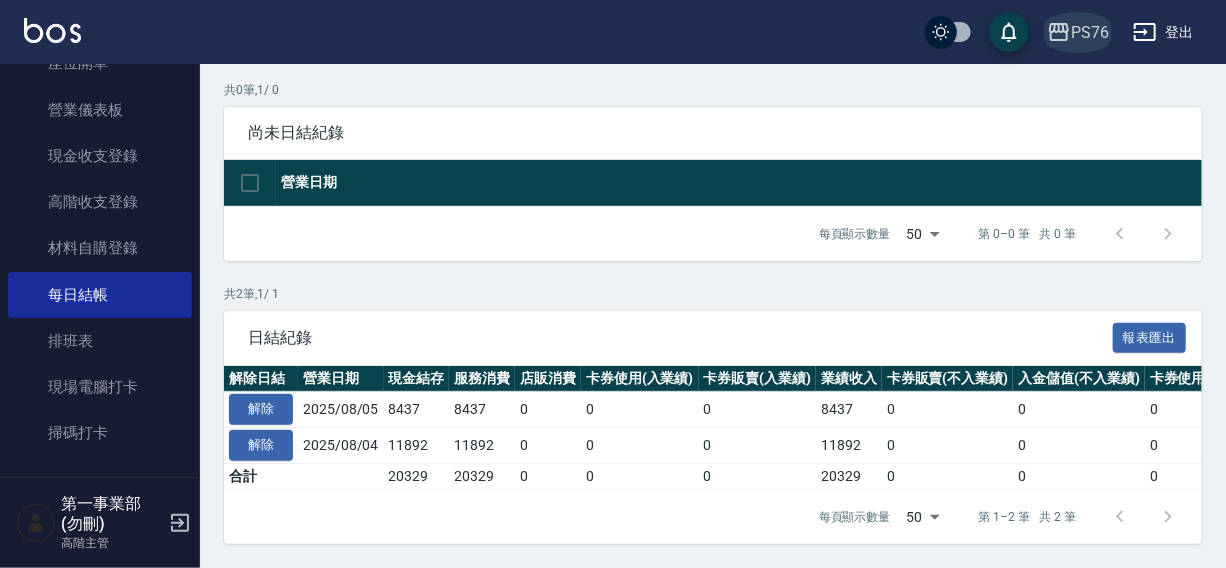 click 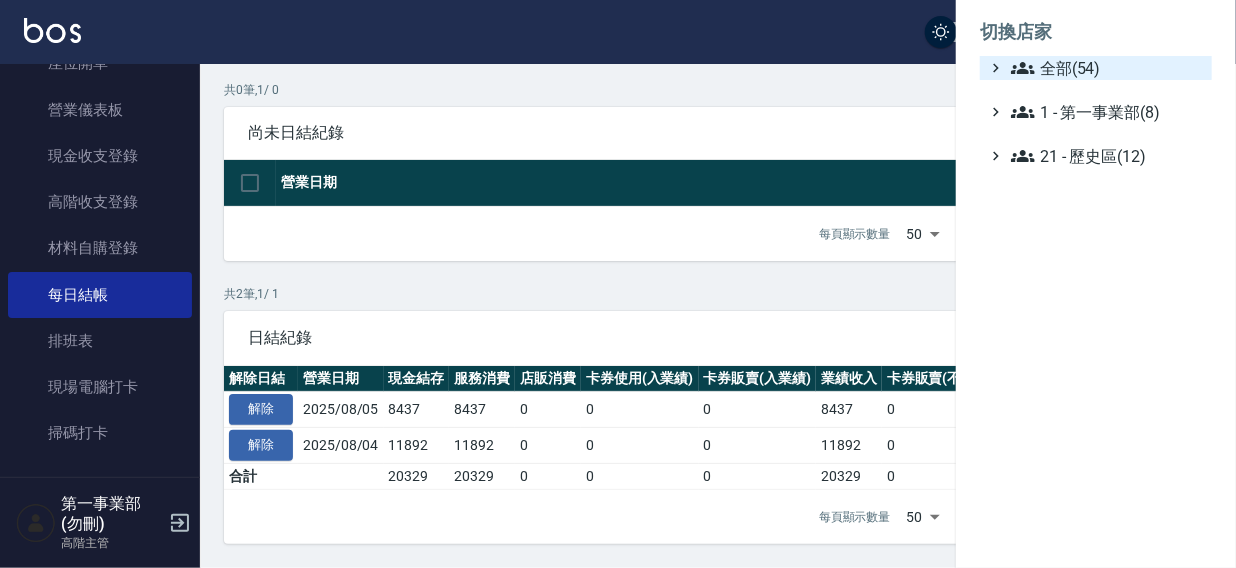 click on "全部(54)" at bounding box center [1107, 68] 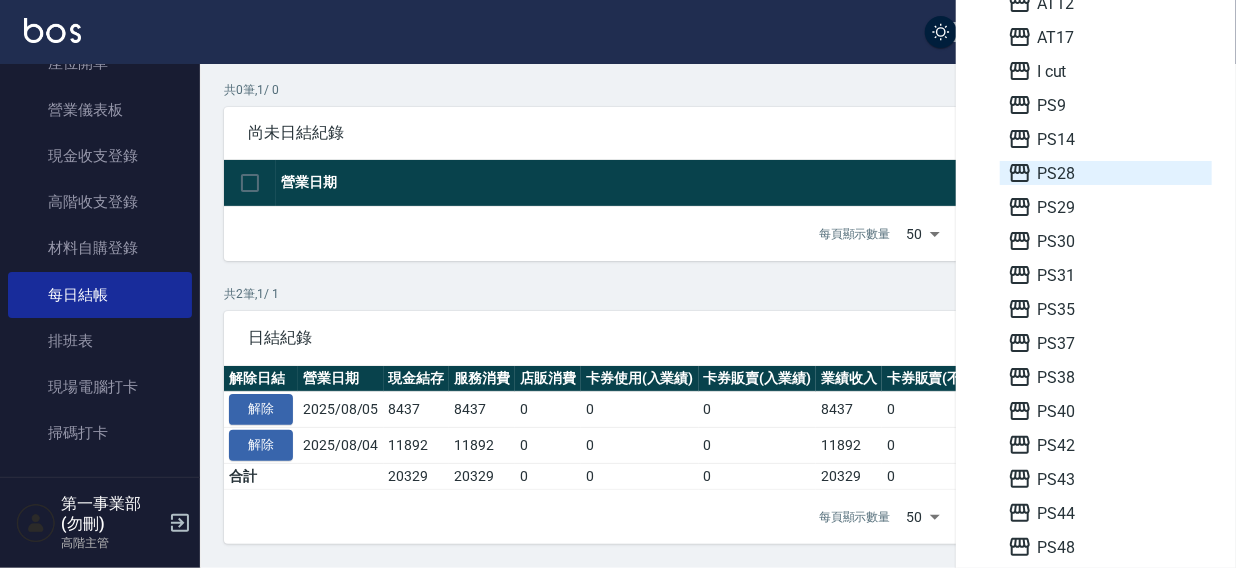 scroll, scrollTop: 265, scrollLeft: 0, axis: vertical 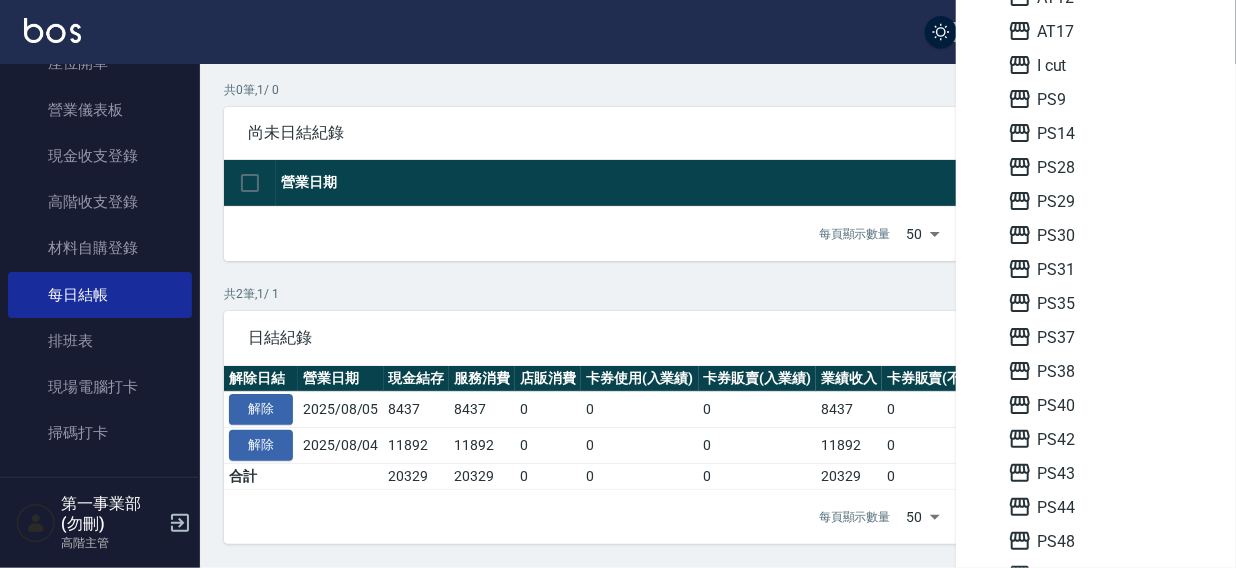 click on "AT4 AT6 AT8 AT9 AT11 AT12 AT17 I cut PS9 PS14 PS28 PS29 PS30 PS31 PS35 PS37 PS38 PS40 PS42 PS43 PS44 PS48 PS52 PS57 PS58 PS65 PS76 PS77 PS80 PS82 PS9(舊) 上越LOOK 上越公益 上越員林 上越大里 上越對應 上越彰化 上越斗六 上越旗艦 上越林森 上越歐娜 上越潭子 上越無限 上越草屯 上越鉑客 上越首席 名留北斗 名留南投 名留吳鳳 名留員林中正 名留埔里 名留沙鹿 名留草屯 名留霧峰" at bounding box center (1106, 728) 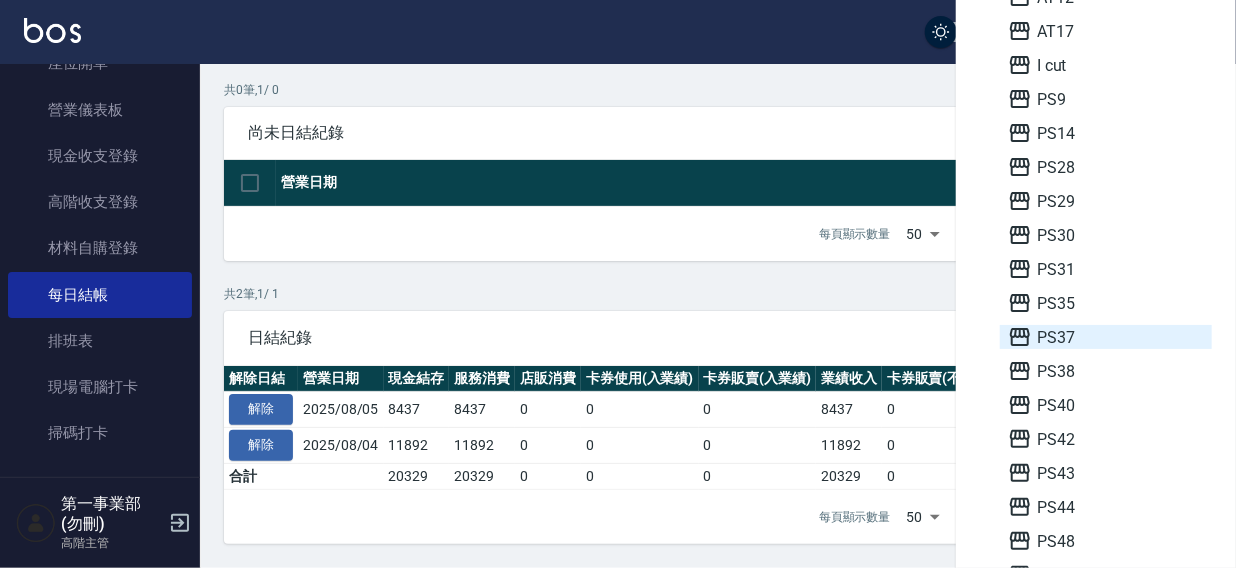 click on "PS37" at bounding box center (1106, 337) 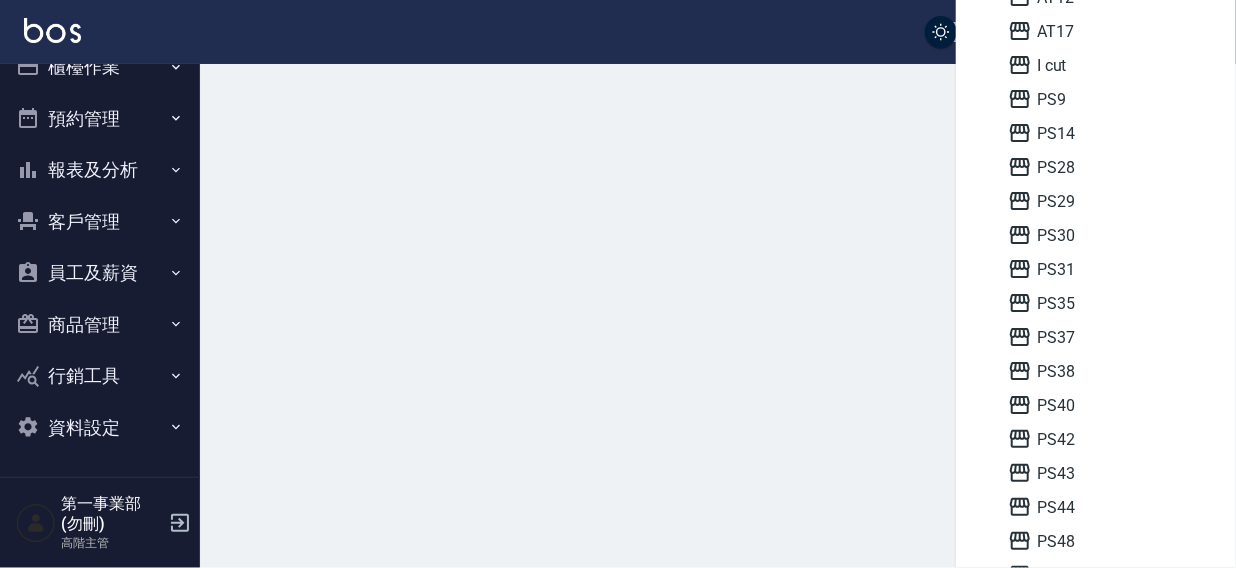 scroll, scrollTop: 0, scrollLeft: 0, axis: both 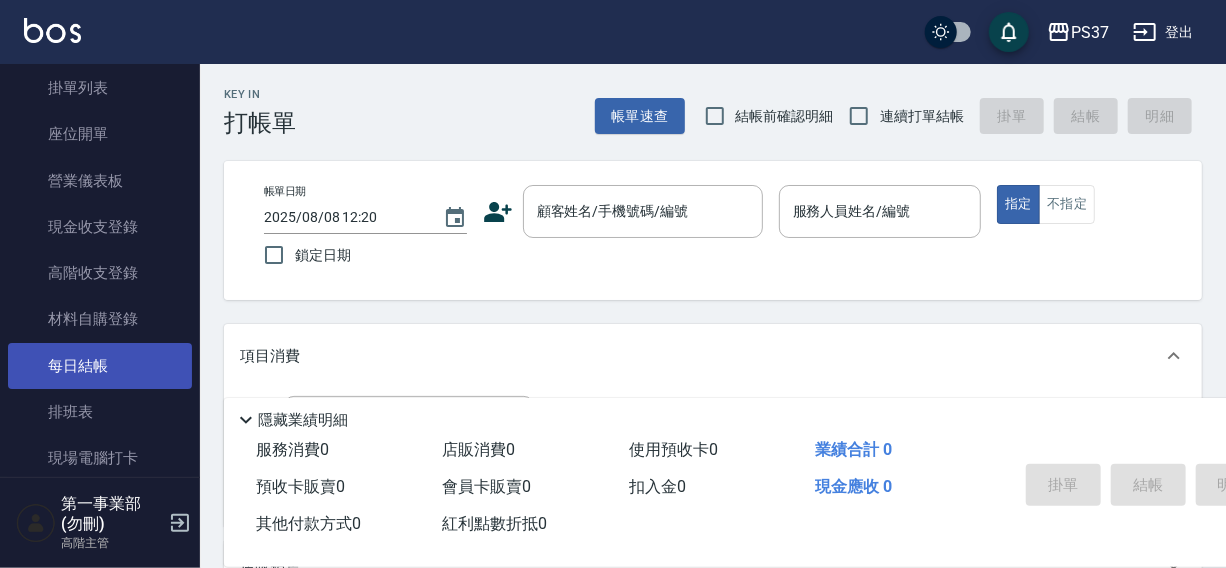 click on "每日結帳" at bounding box center [100, 366] 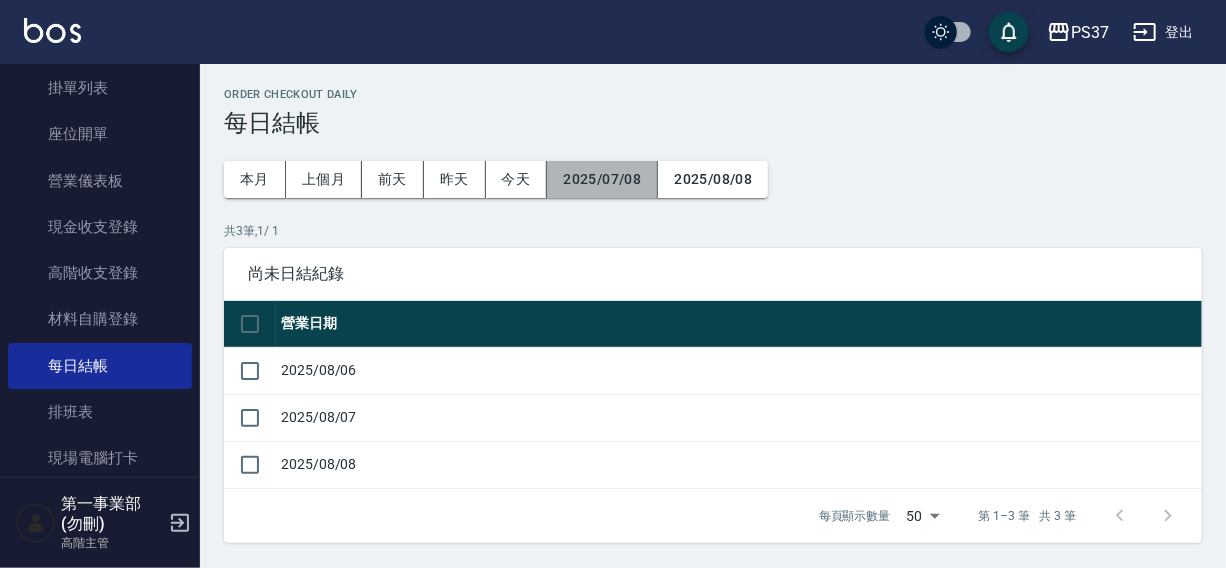 click on "2025/07/08" at bounding box center (602, 179) 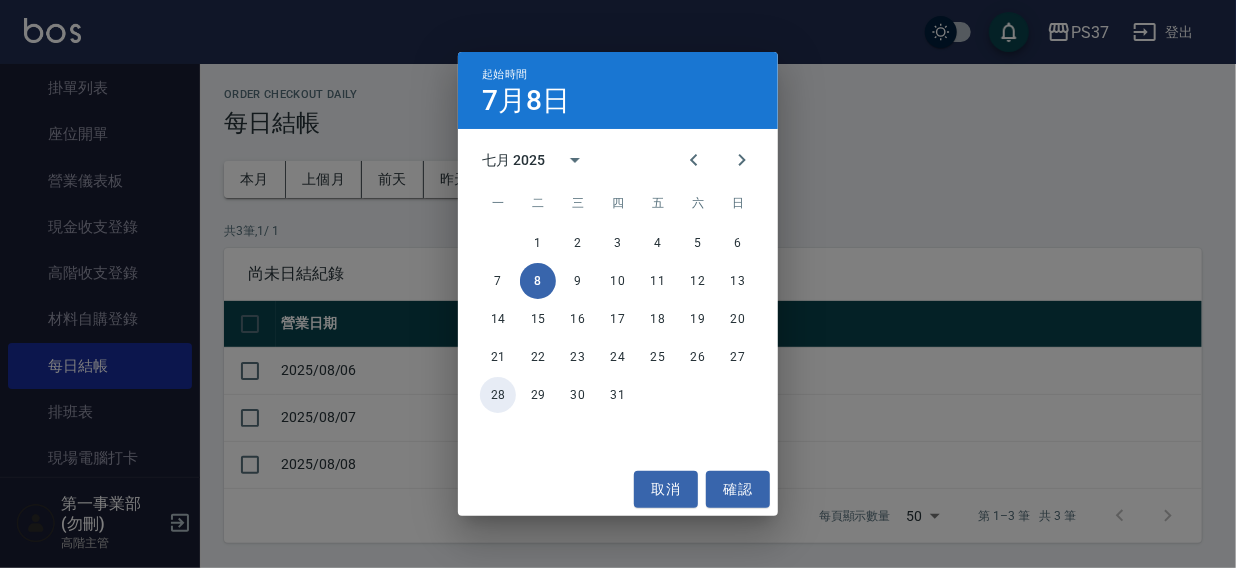 drag, startPoint x: 493, startPoint y: 388, endPoint x: 540, endPoint y: 362, distance: 53.712196 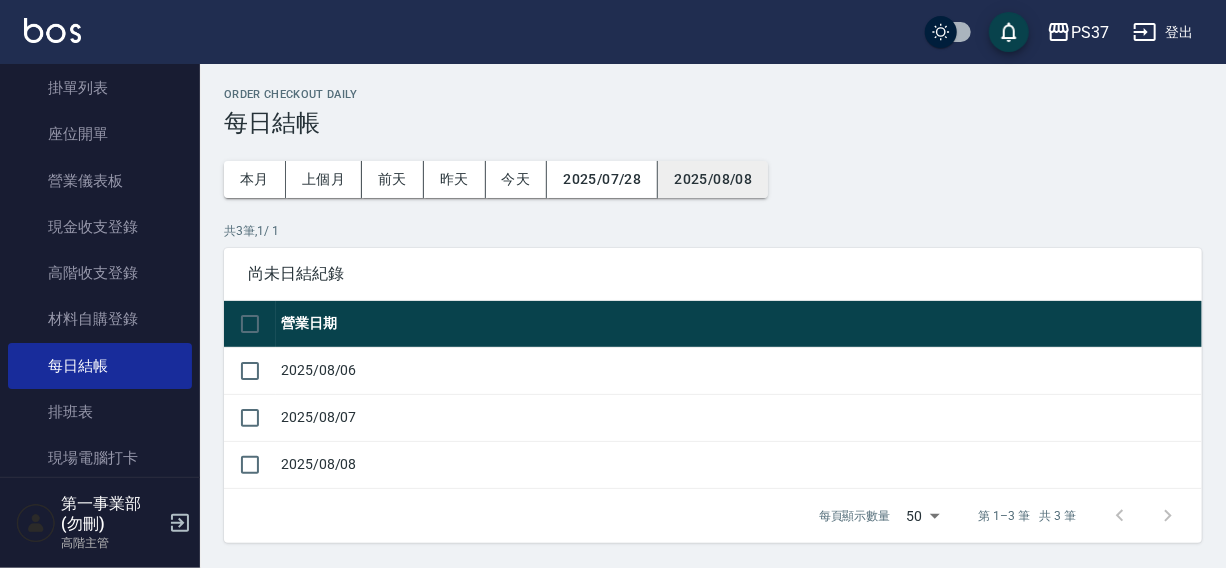 click on "2025/08/08" at bounding box center (713, 179) 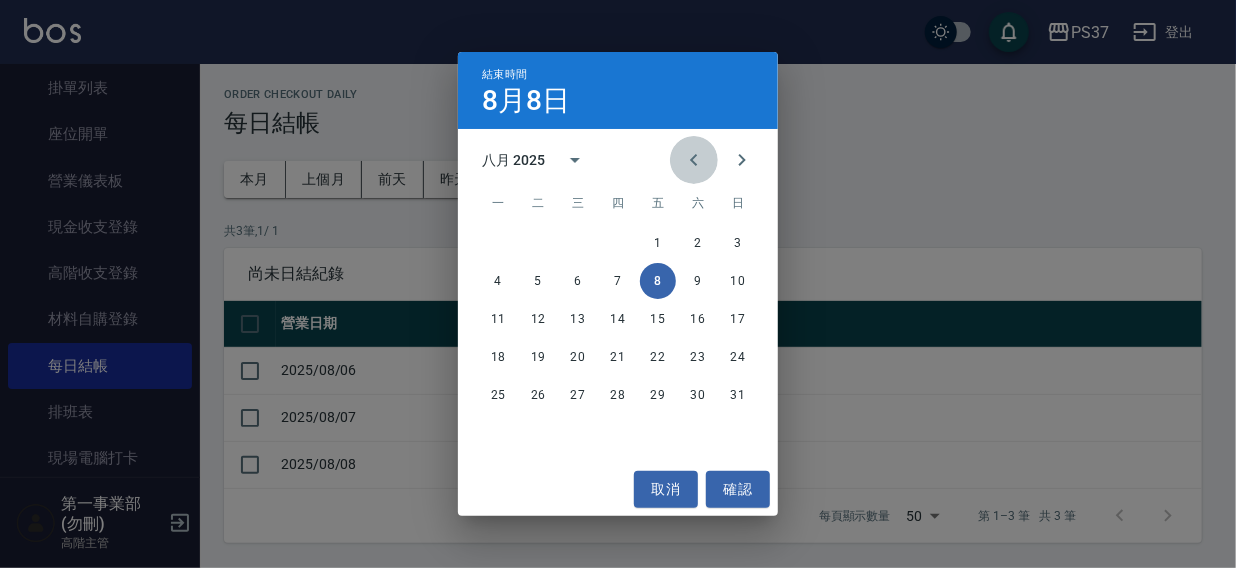 click 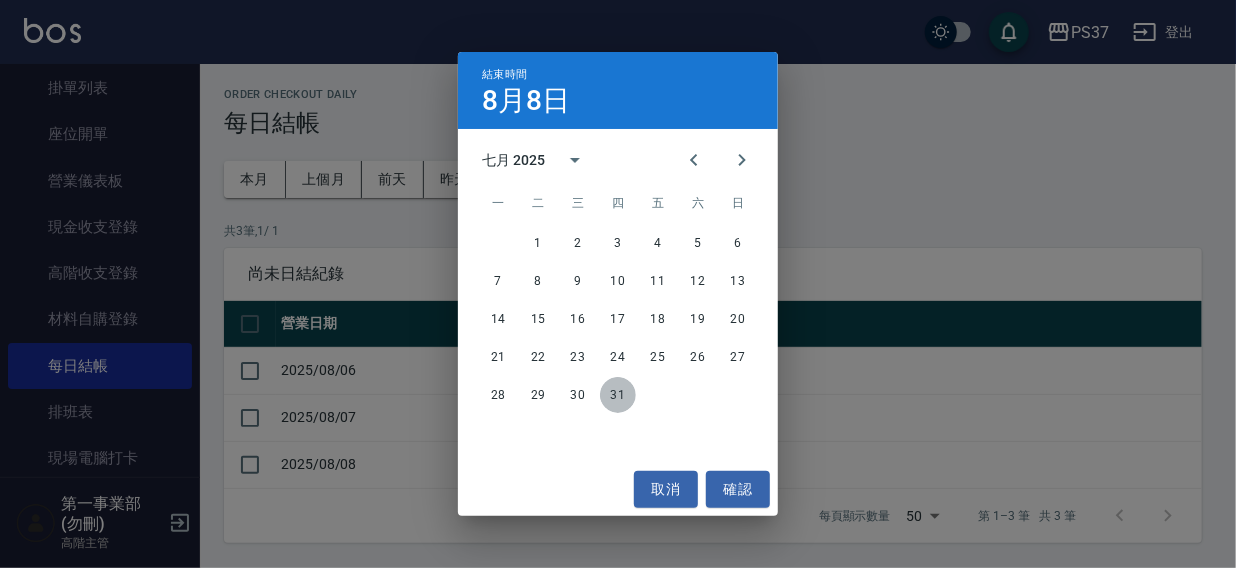 click on "31" at bounding box center (618, 395) 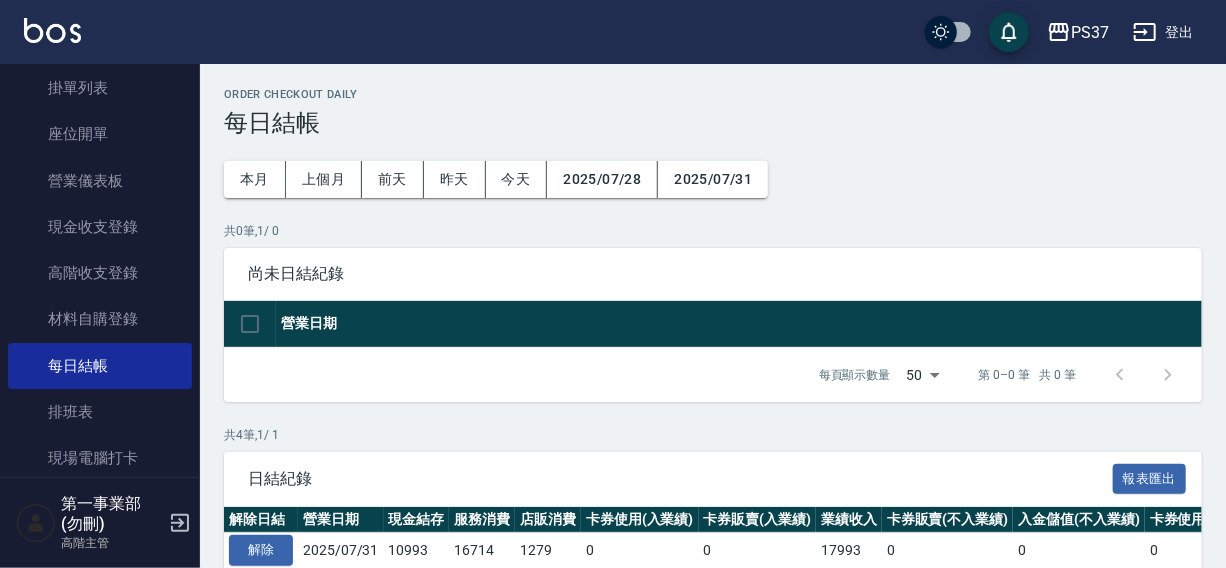 scroll, scrollTop: 226, scrollLeft: 0, axis: vertical 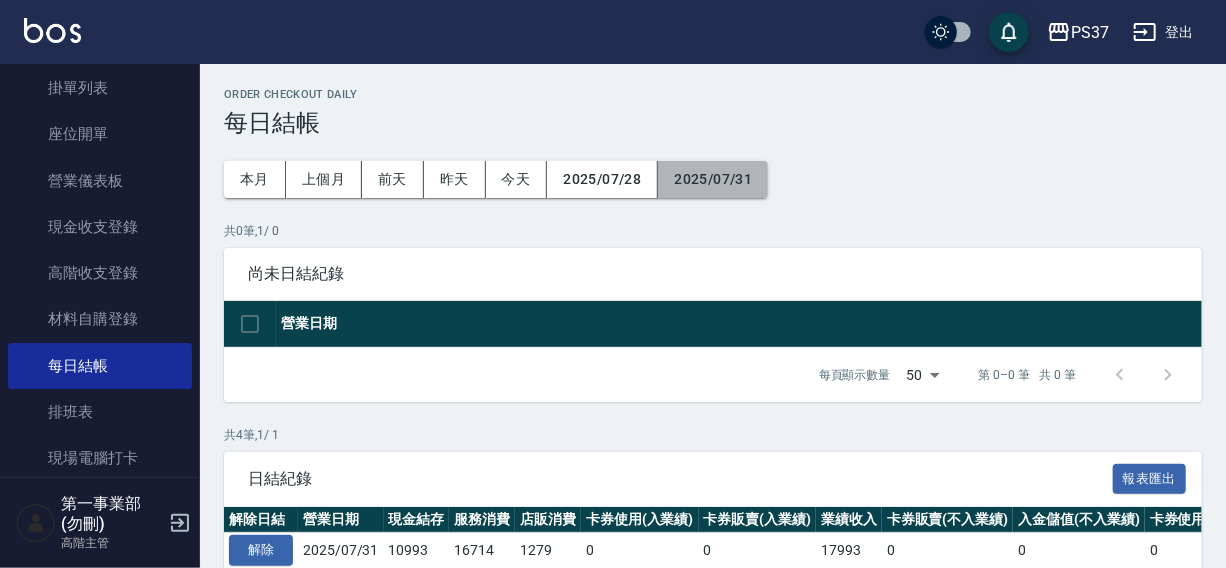 click on "2025/07/31" at bounding box center (713, 179) 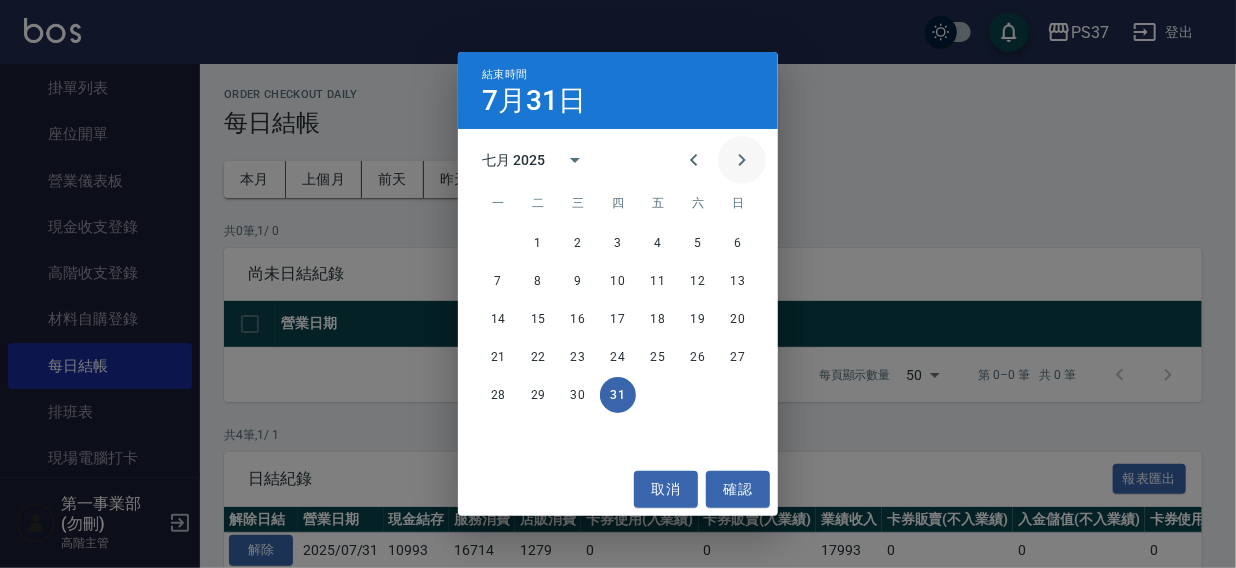 click 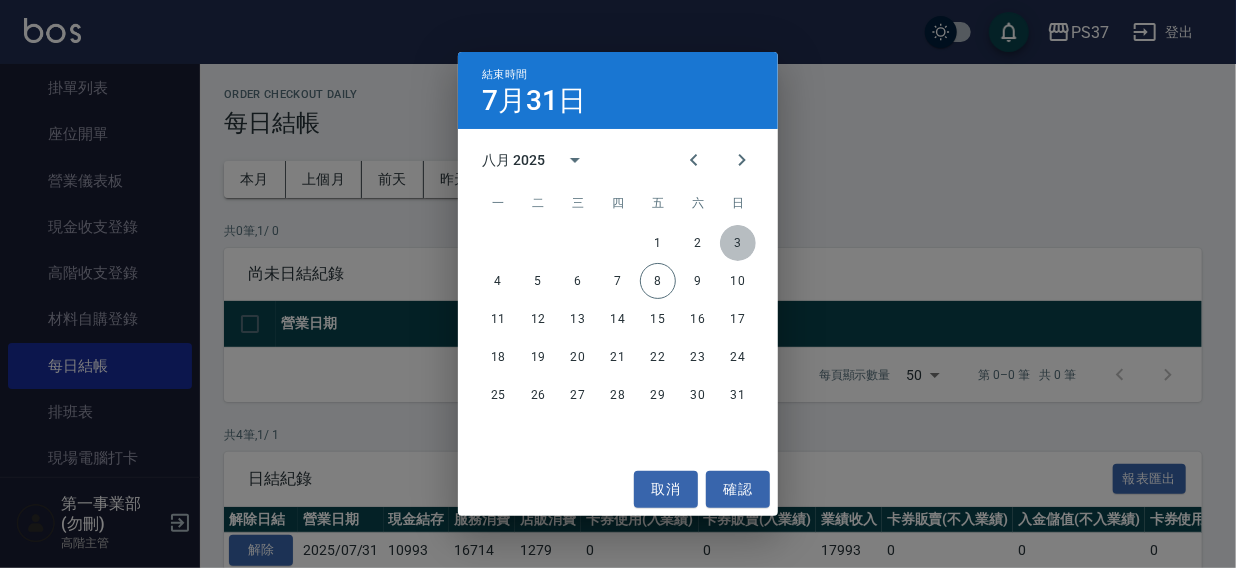 click on "3" at bounding box center (738, 243) 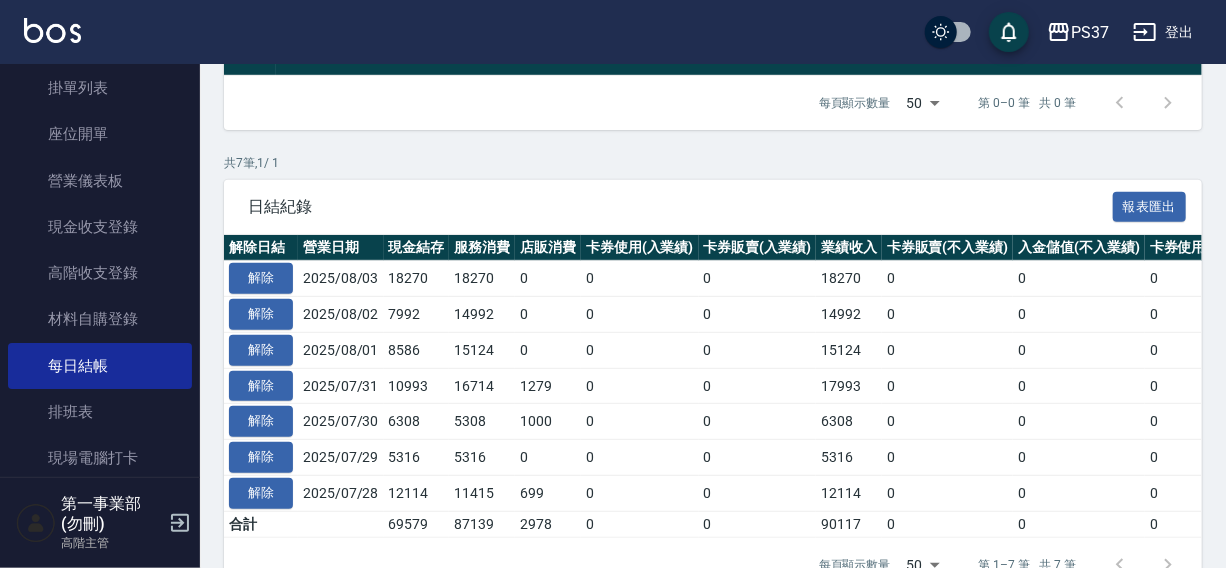 scroll, scrollTop: 280, scrollLeft: 0, axis: vertical 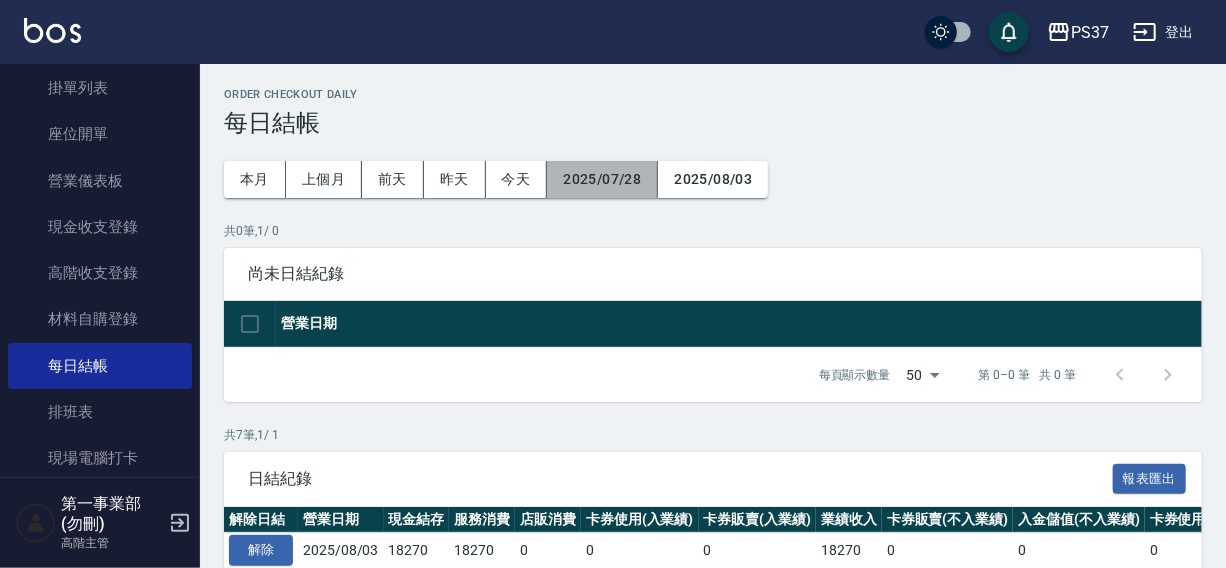click on "2025/07/28" at bounding box center [602, 179] 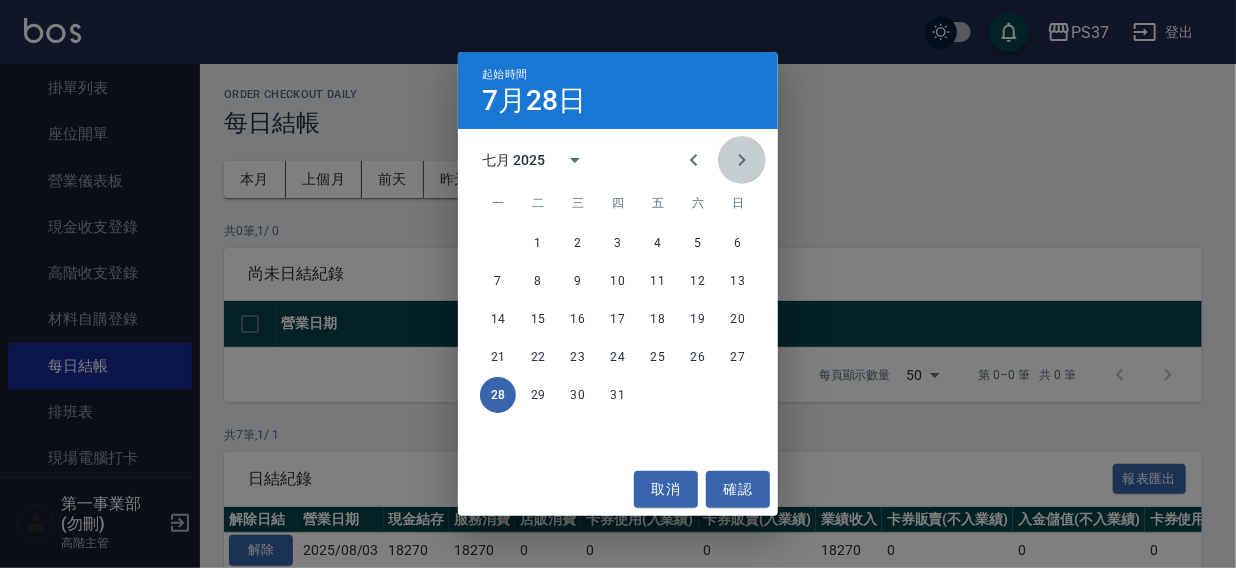 click 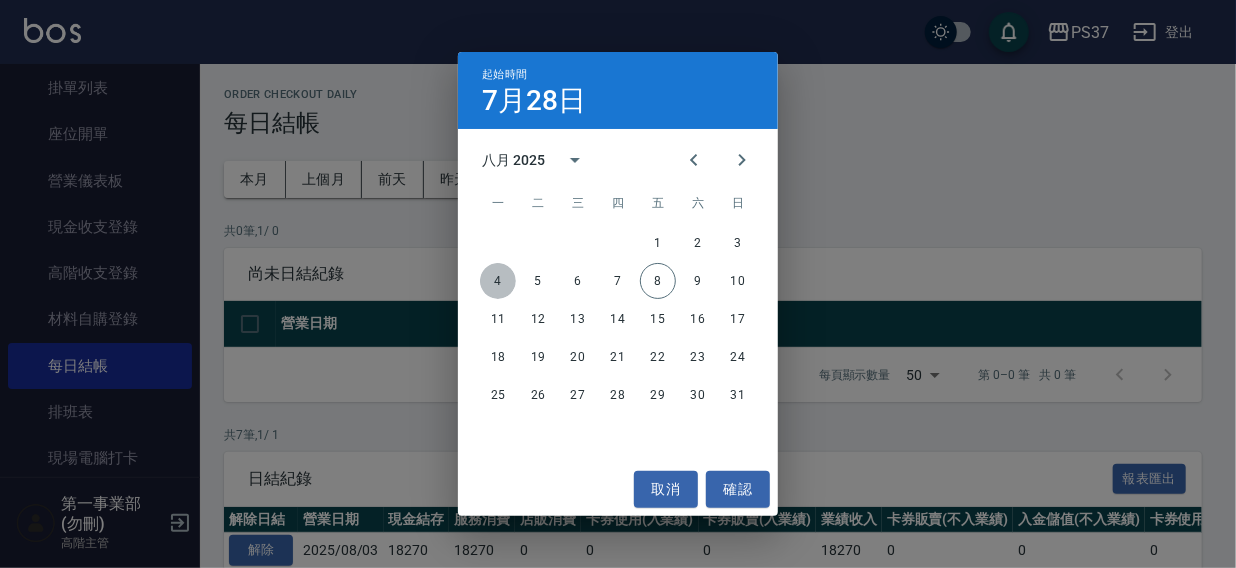 click on "4" at bounding box center [498, 281] 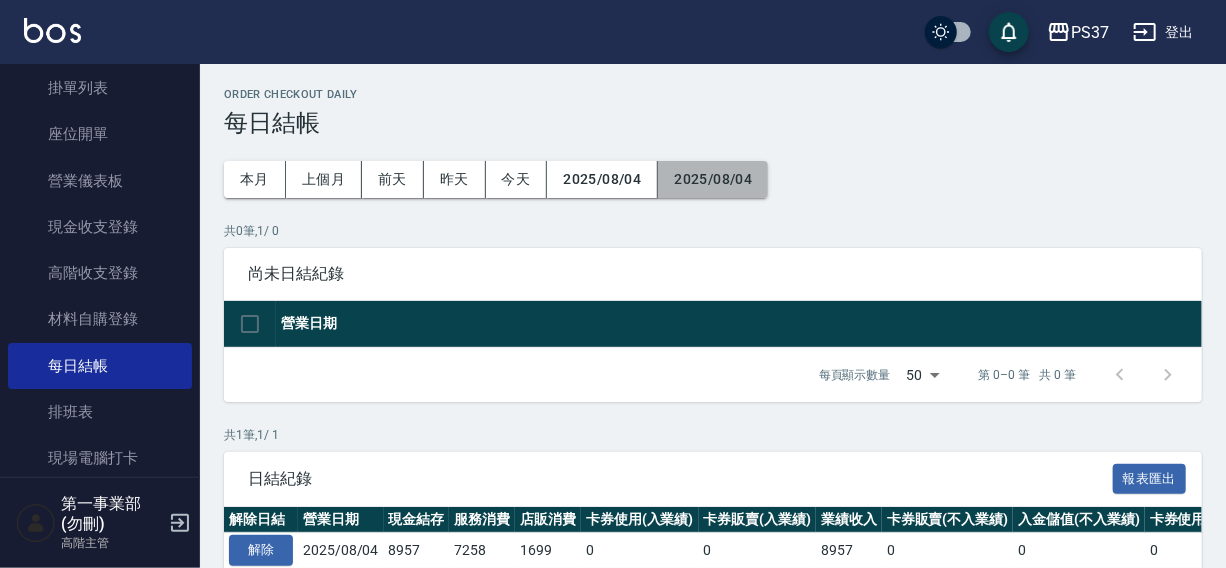 click on "2025/08/04" at bounding box center [713, 179] 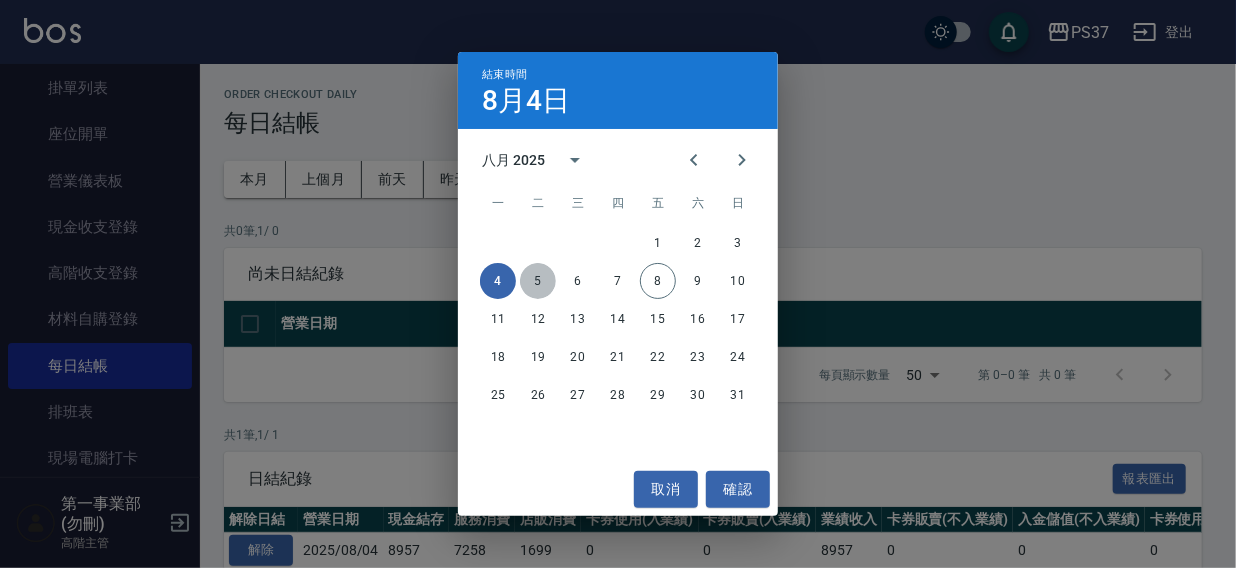 click on "5" at bounding box center [538, 281] 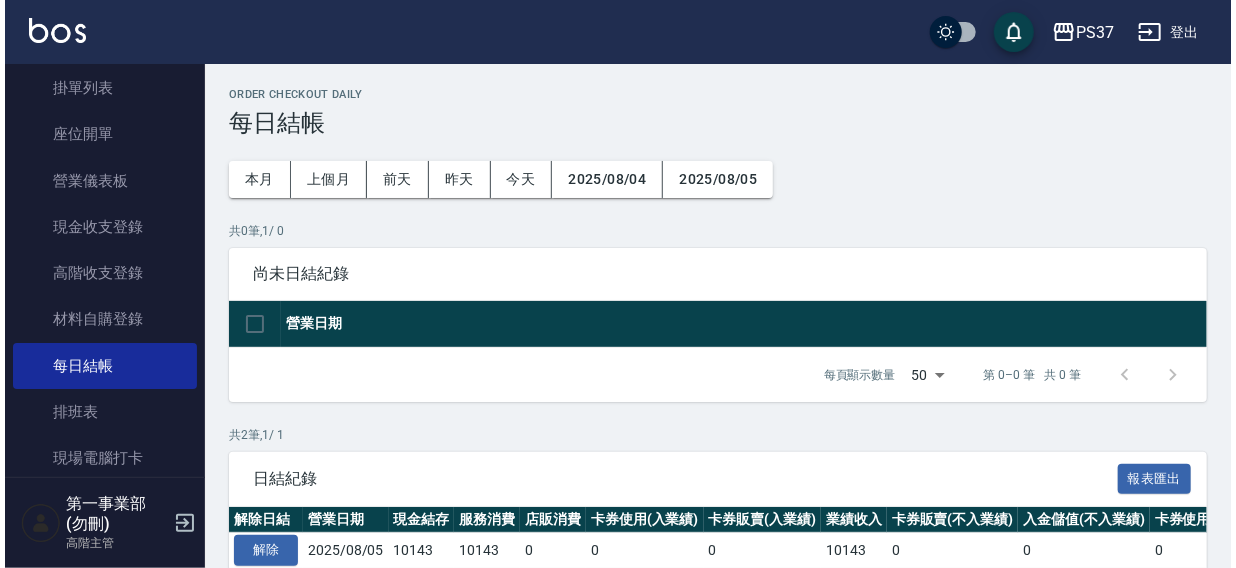 scroll, scrollTop: 155, scrollLeft: 0, axis: vertical 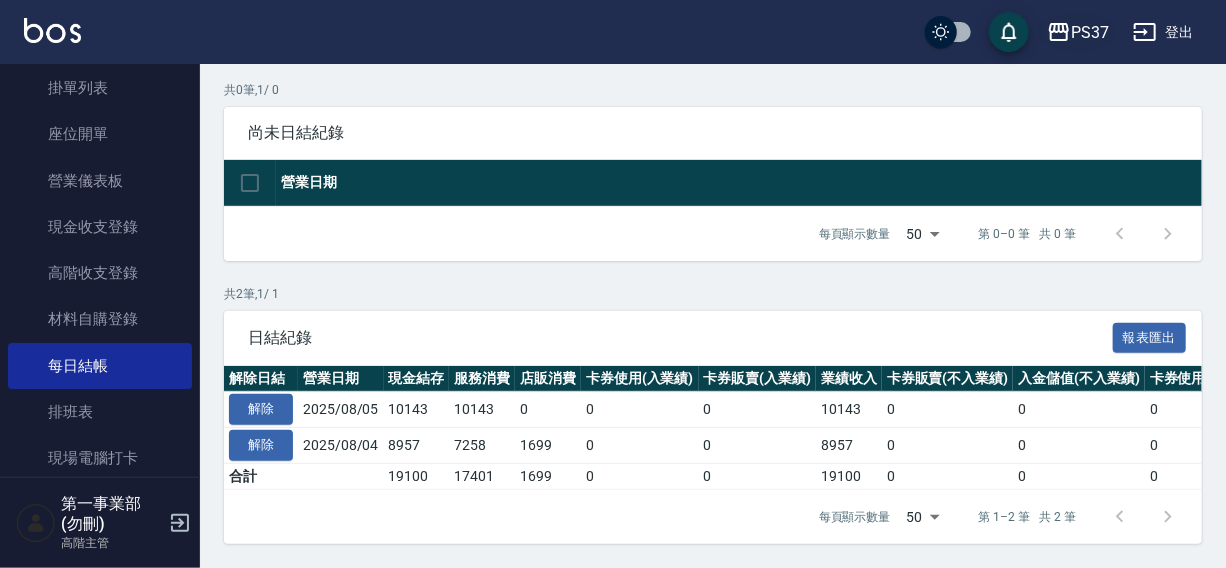 click on "PS37" at bounding box center [1090, 32] 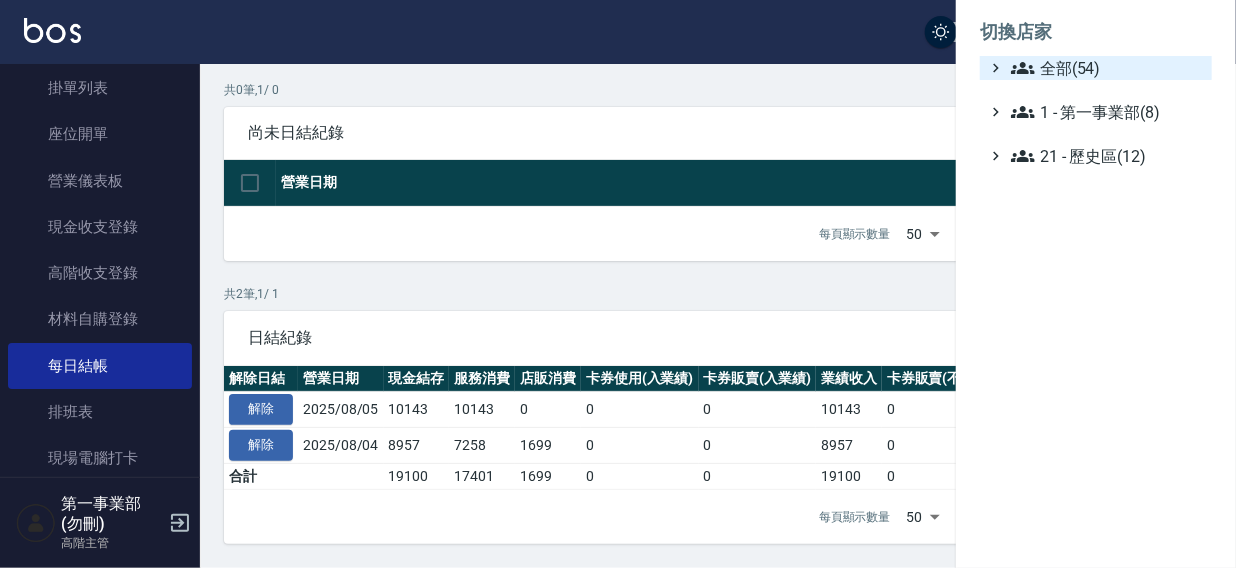 click on "全部(54)" at bounding box center (1107, 68) 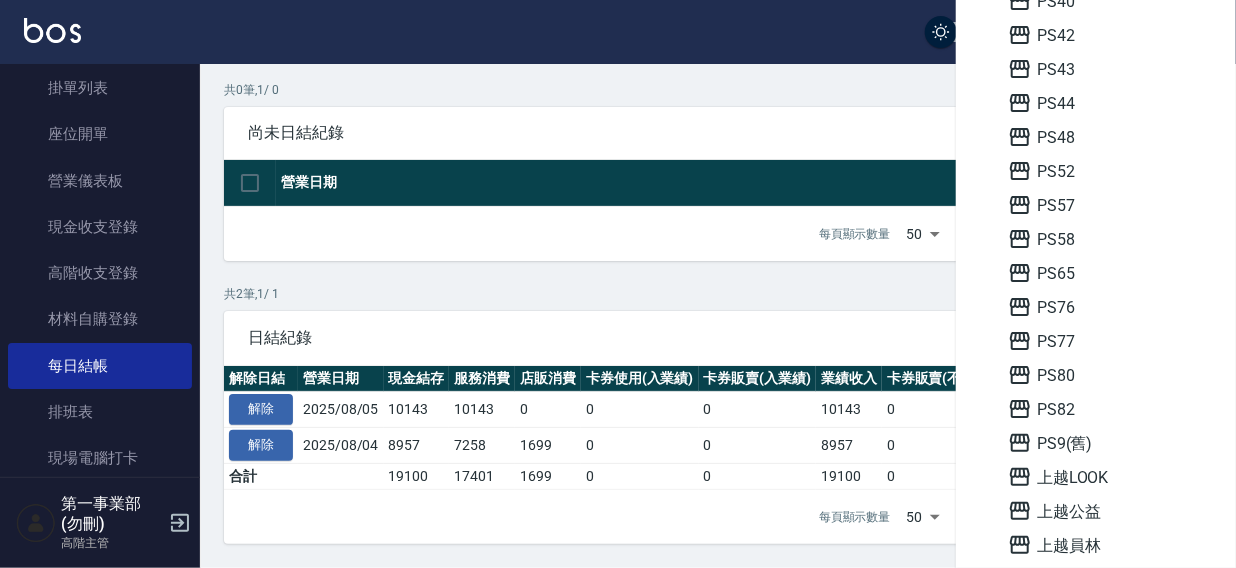 scroll, scrollTop: 171, scrollLeft: 0, axis: vertical 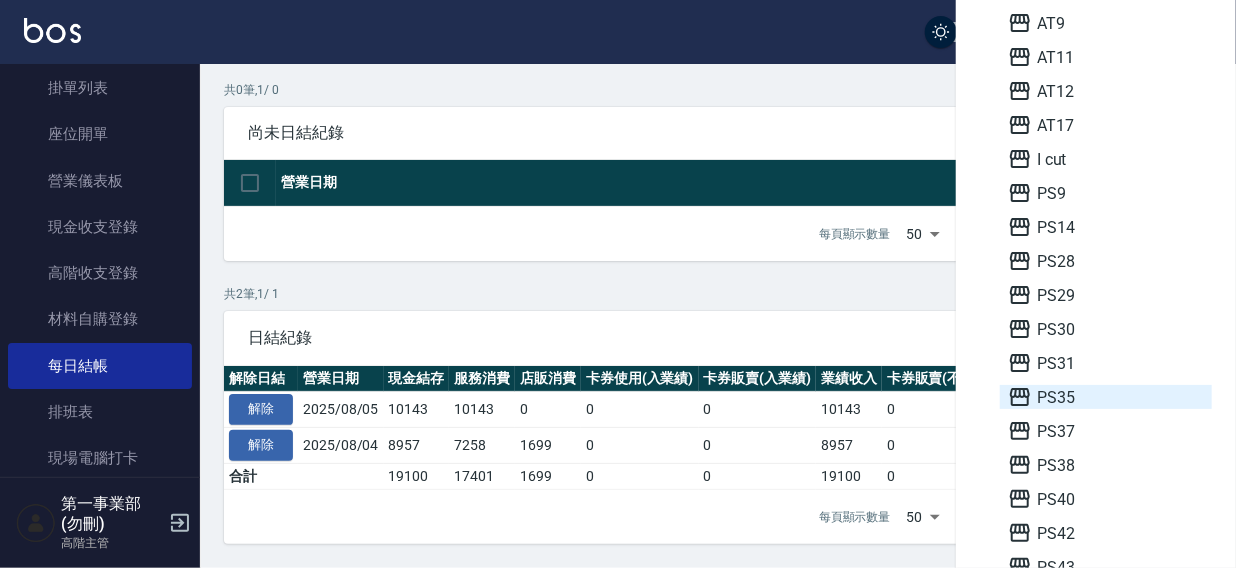 click on "PS35" at bounding box center [1106, 397] 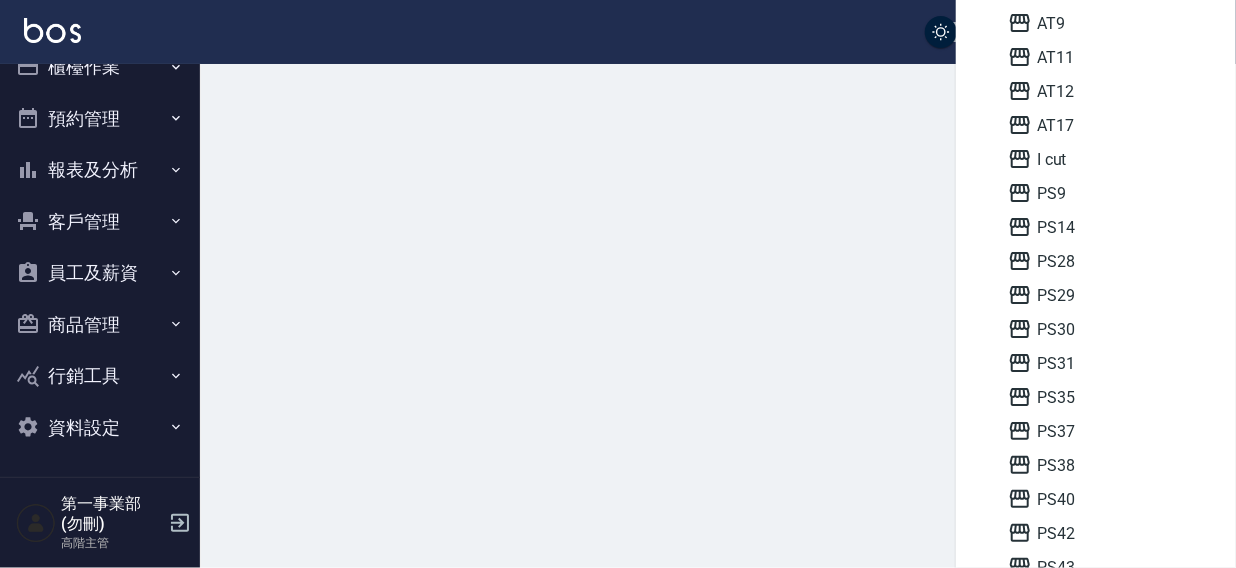 scroll, scrollTop: 0, scrollLeft: 0, axis: both 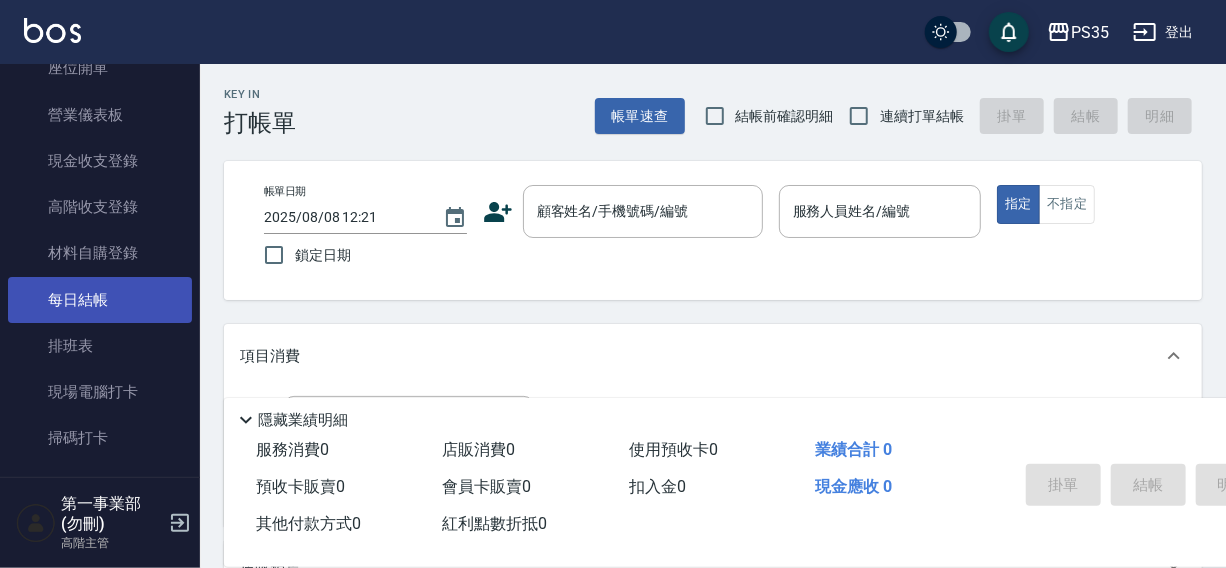 click on "每日結帳" at bounding box center [100, 300] 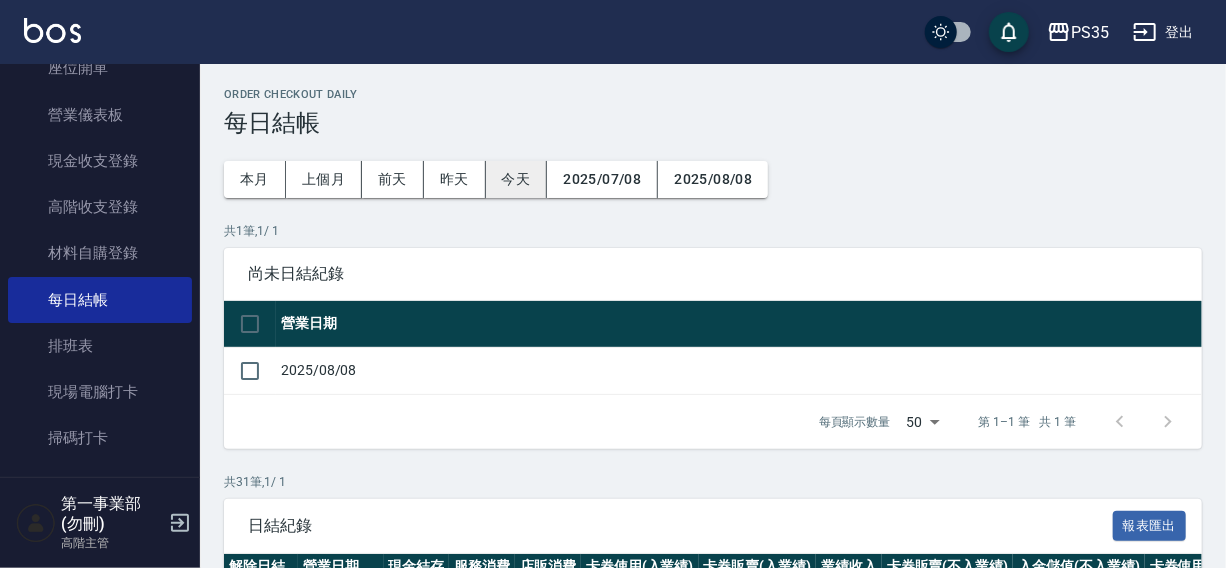 click on "2025/07/08" at bounding box center (602, 179) 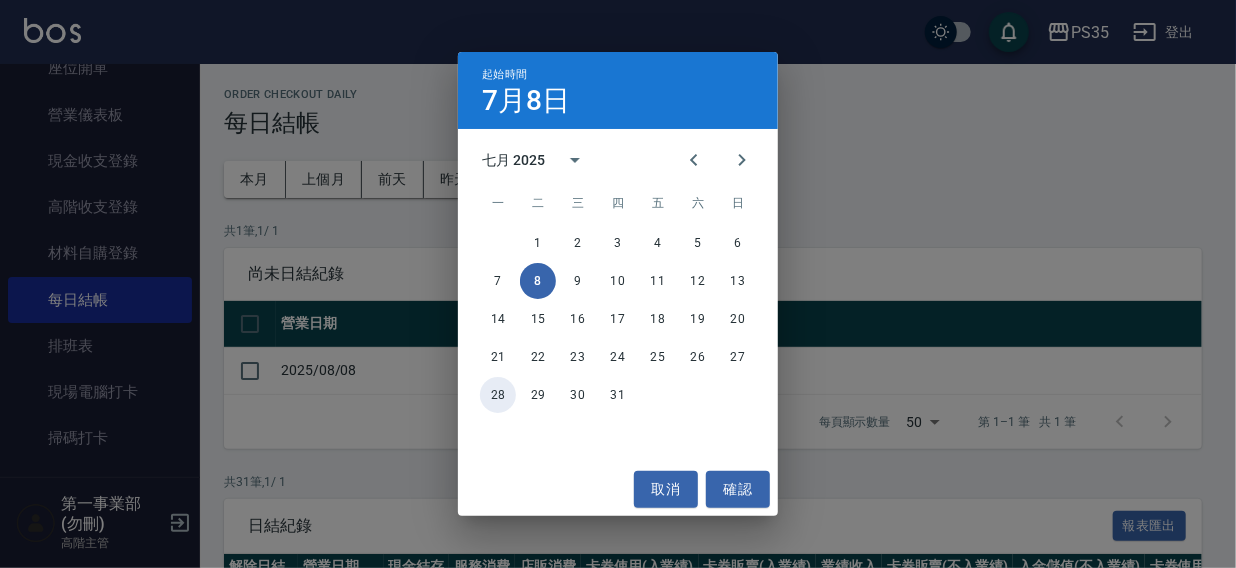 drag, startPoint x: 499, startPoint y: 383, endPoint x: 711, endPoint y: 216, distance: 269.8759 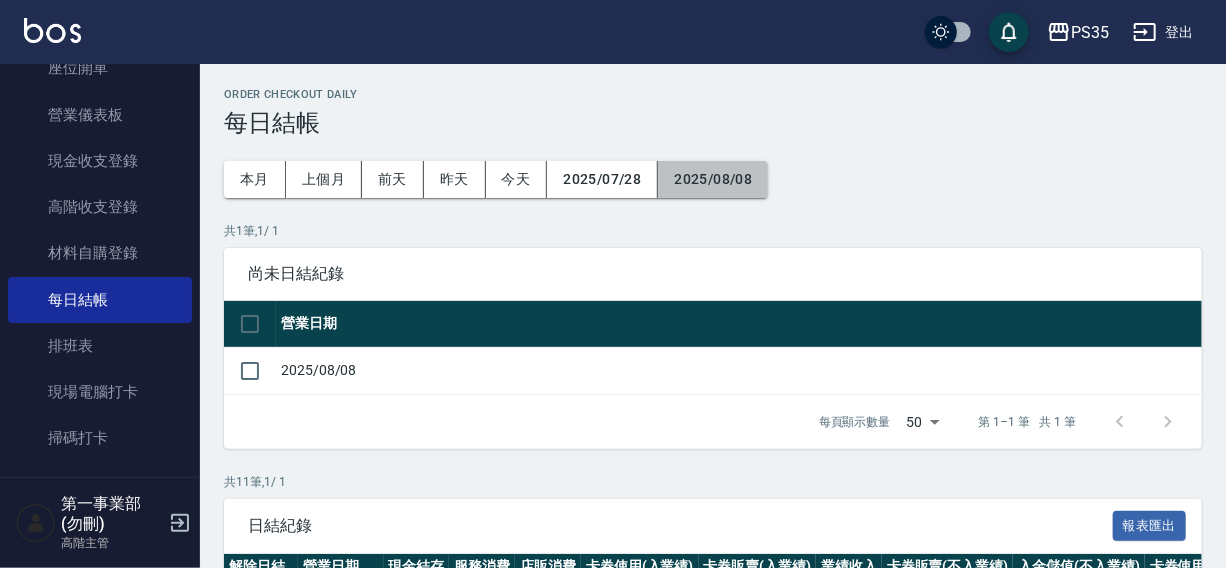 click on "2025/08/08" at bounding box center (713, 179) 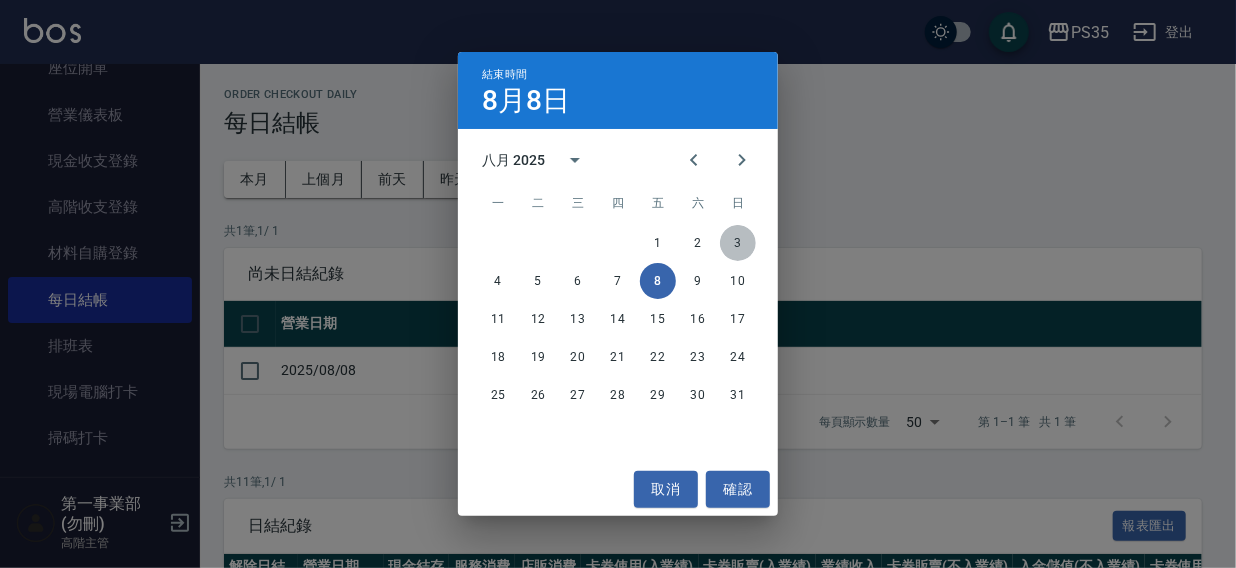 click on "3" at bounding box center (738, 243) 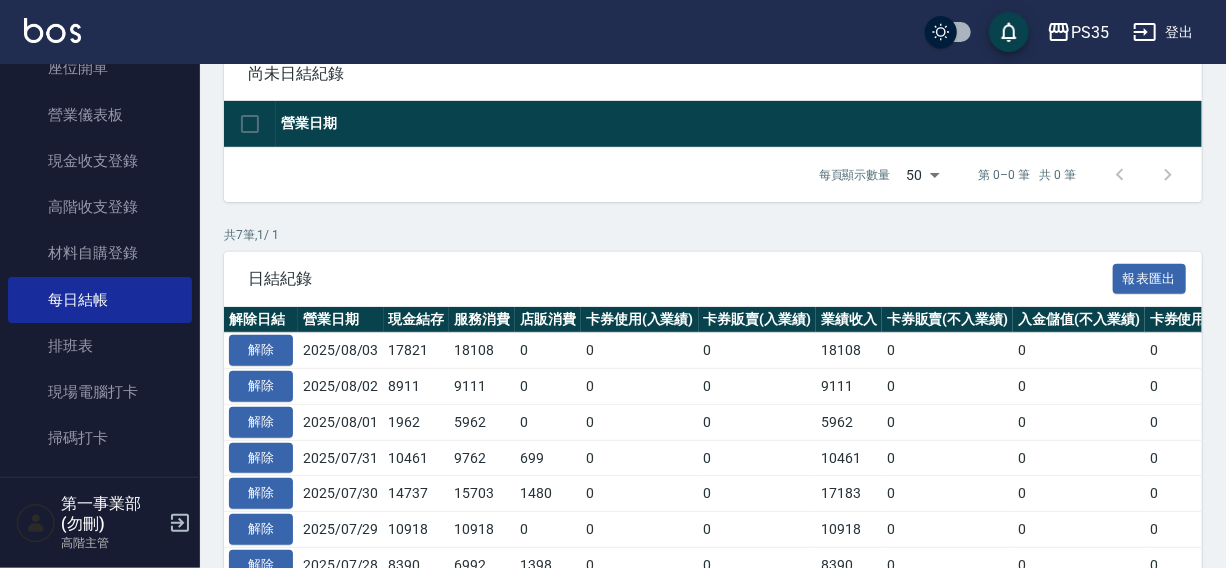 scroll, scrollTop: 210, scrollLeft: 0, axis: vertical 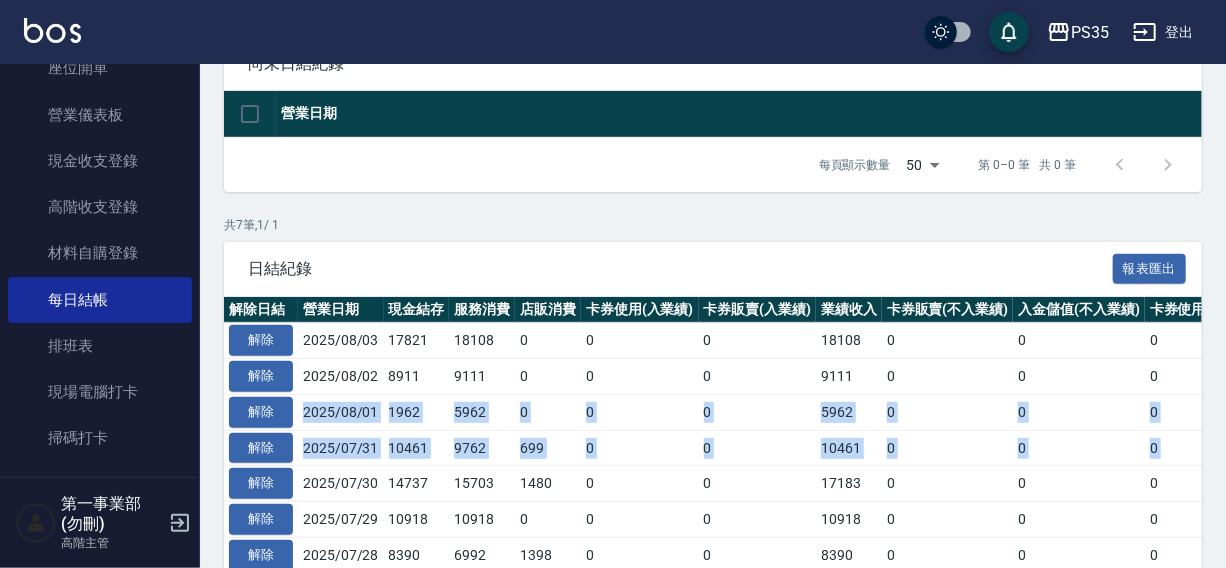 drag, startPoint x: 1224, startPoint y: 404, endPoint x: 1235, endPoint y: 439, distance: 36.687874 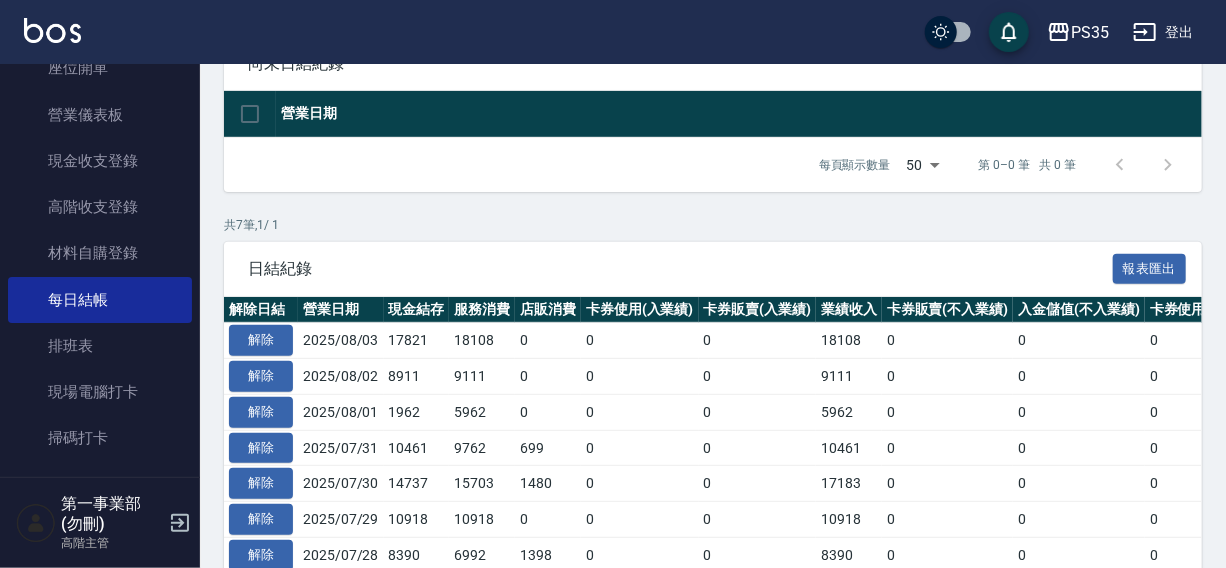click on "PS35 登出" at bounding box center [613, 32] 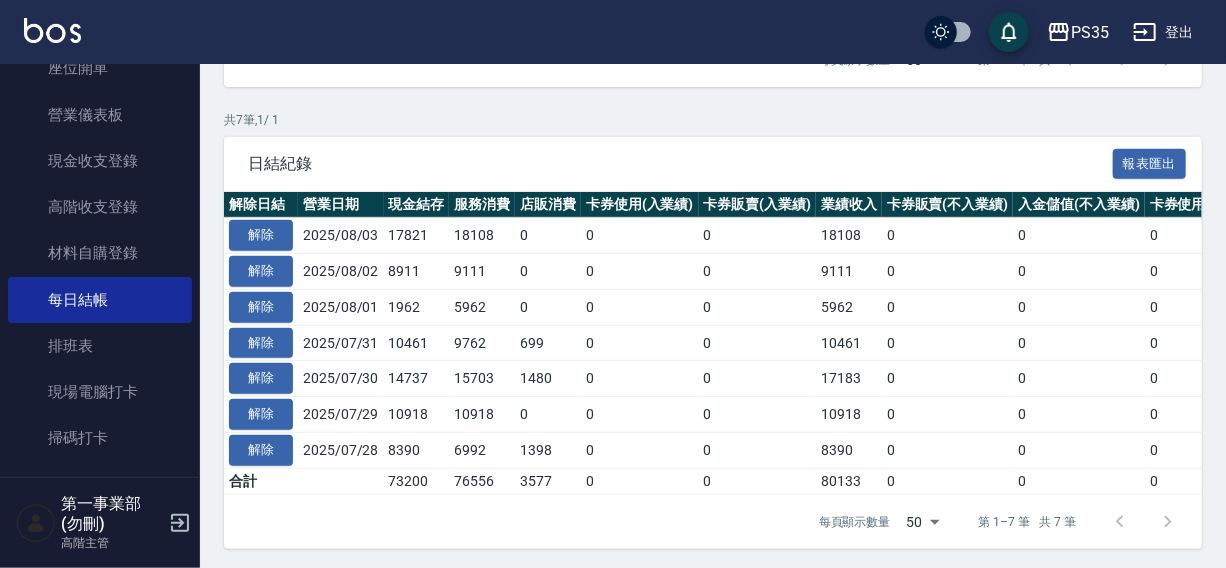 scroll, scrollTop: 333, scrollLeft: 0, axis: vertical 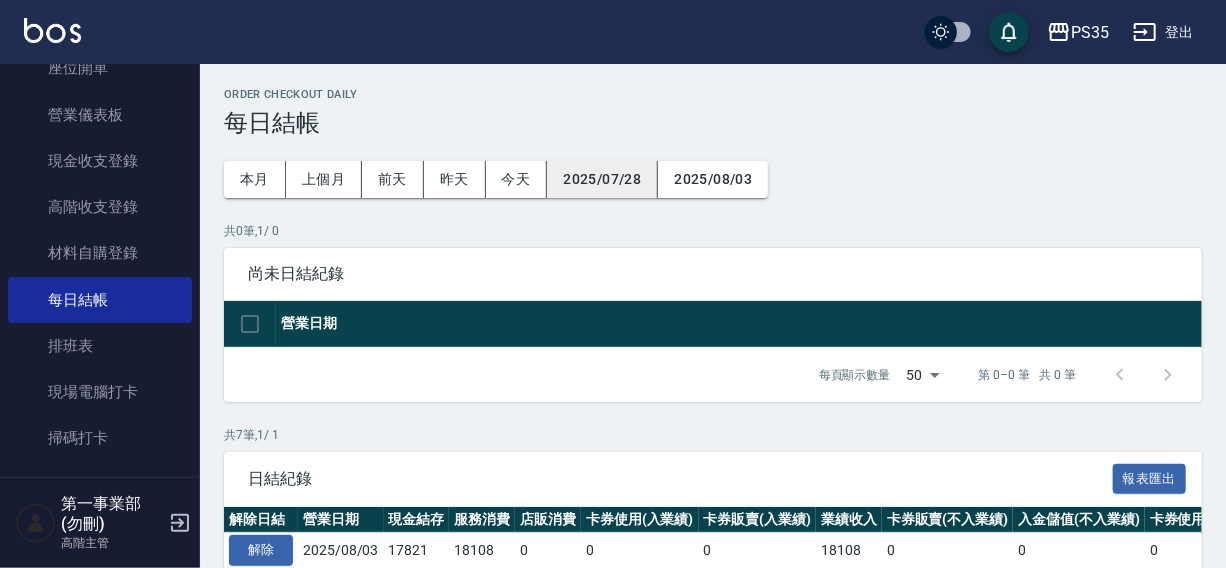 click on "2025/07/28" at bounding box center (602, 179) 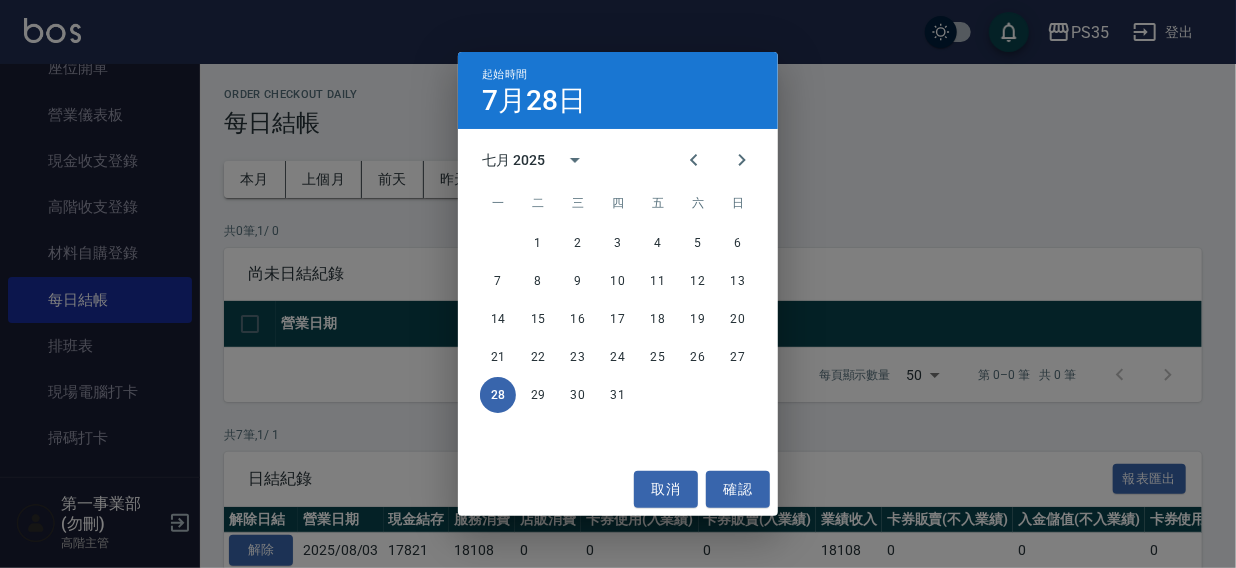 drag, startPoint x: 732, startPoint y: 160, endPoint x: 722, endPoint y: 184, distance: 26 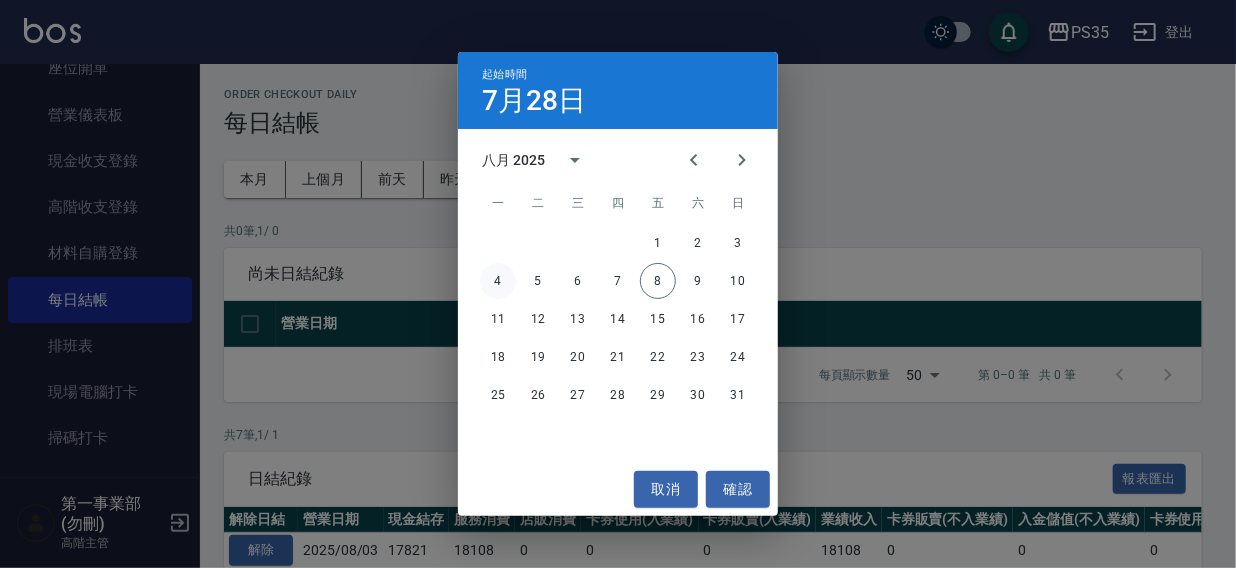 click on "4" at bounding box center (498, 281) 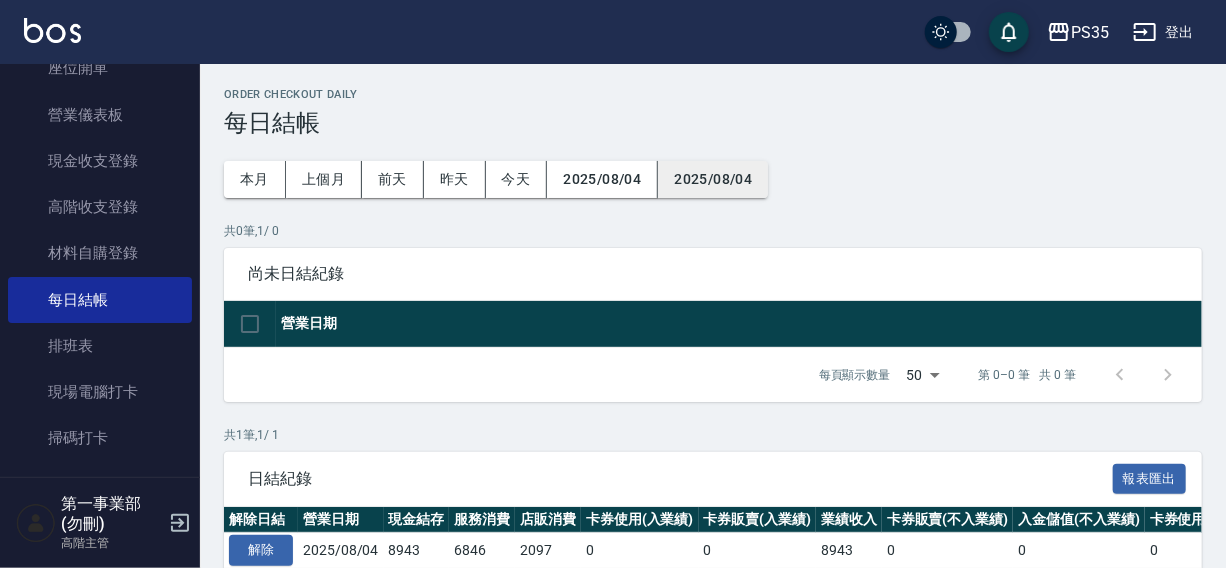 click on "2025/08/04" at bounding box center [713, 179] 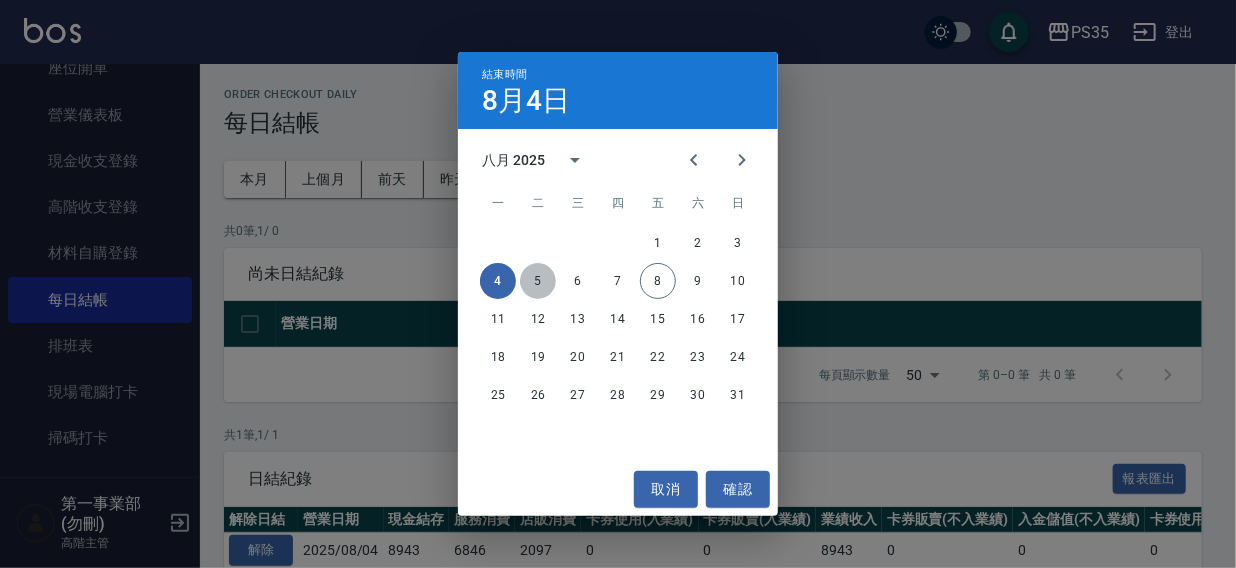 click on "5" at bounding box center [538, 281] 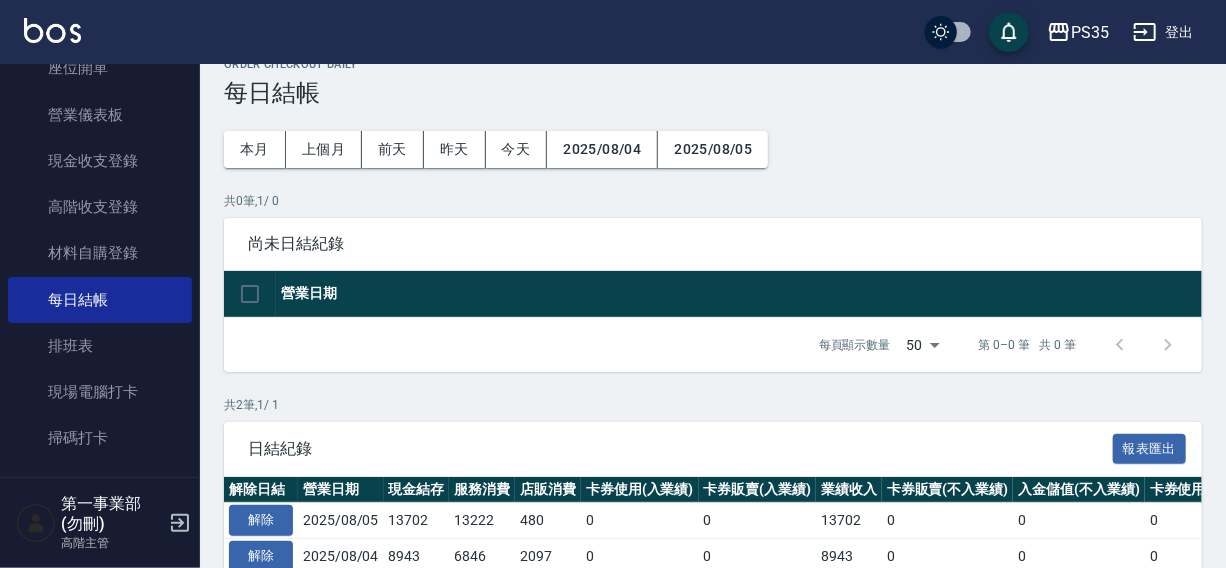 scroll, scrollTop: 155, scrollLeft: 0, axis: vertical 